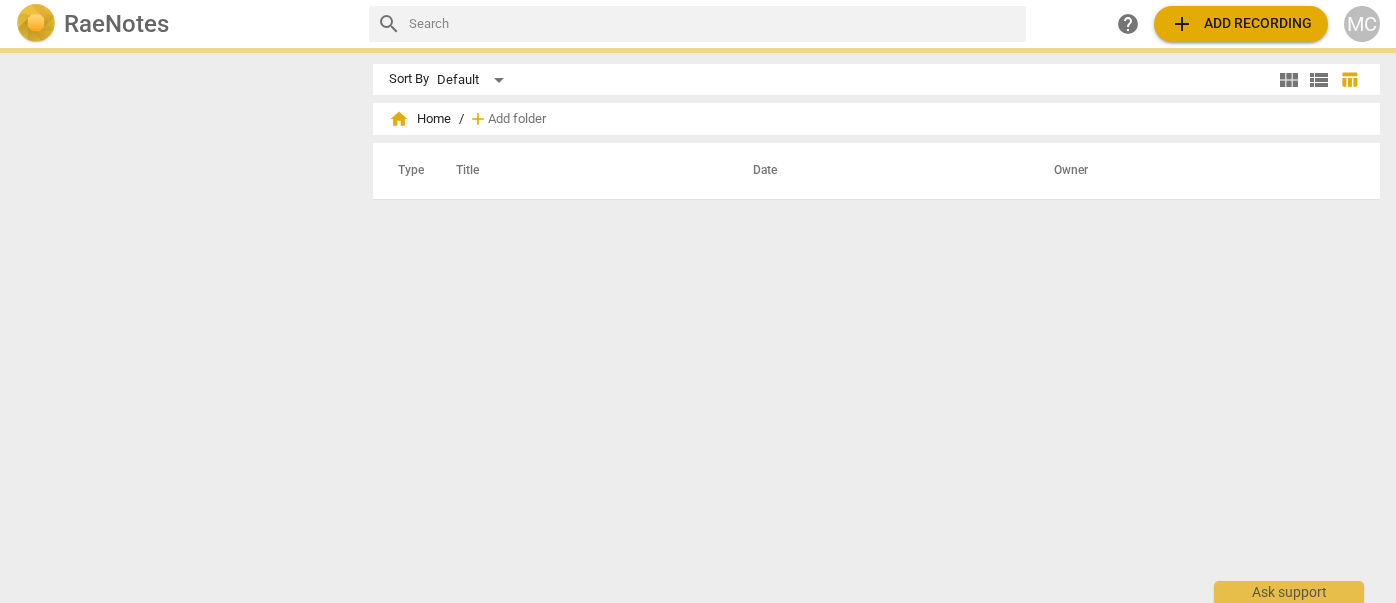 scroll, scrollTop: 0, scrollLeft: 0, axis: both 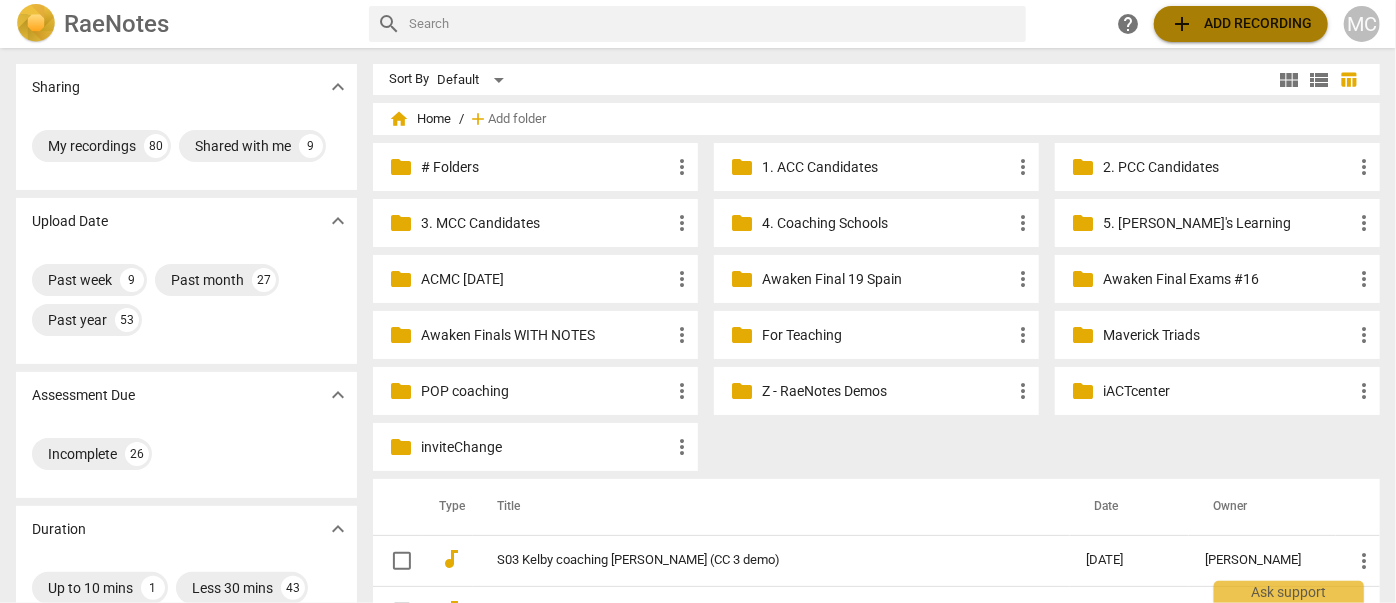 click on "add   Add recording" at bounding box center (1241, 24) 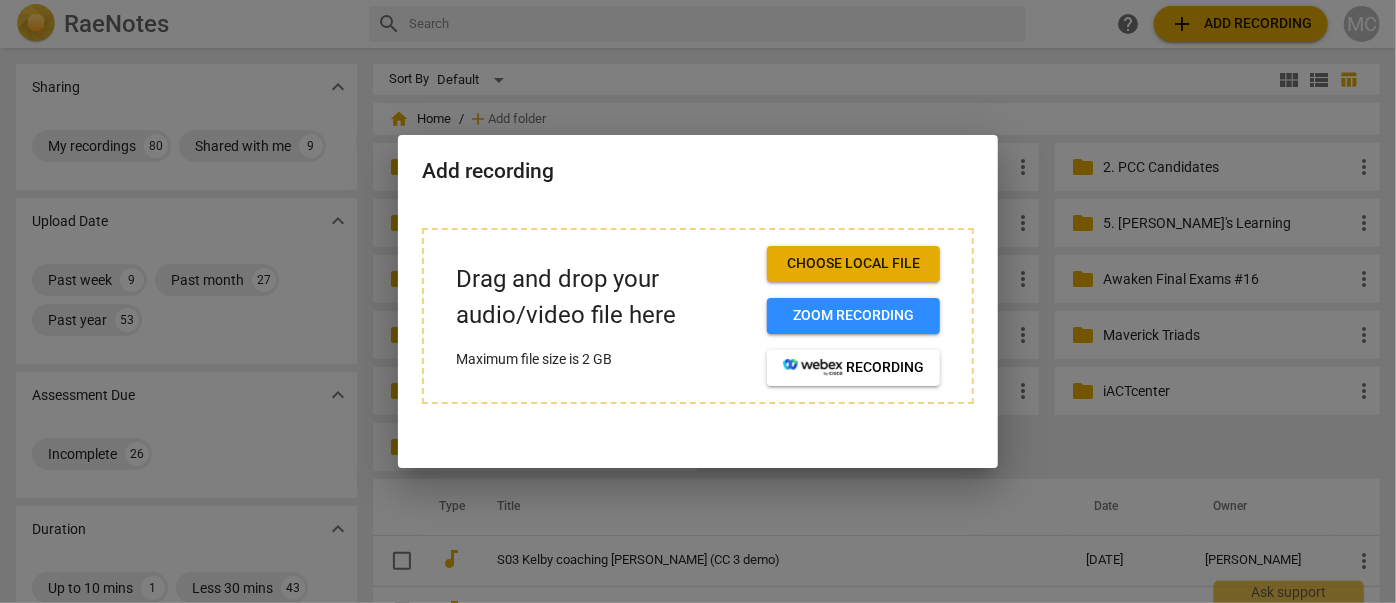 click on "Choose local file" at bounding box center (853, 264) 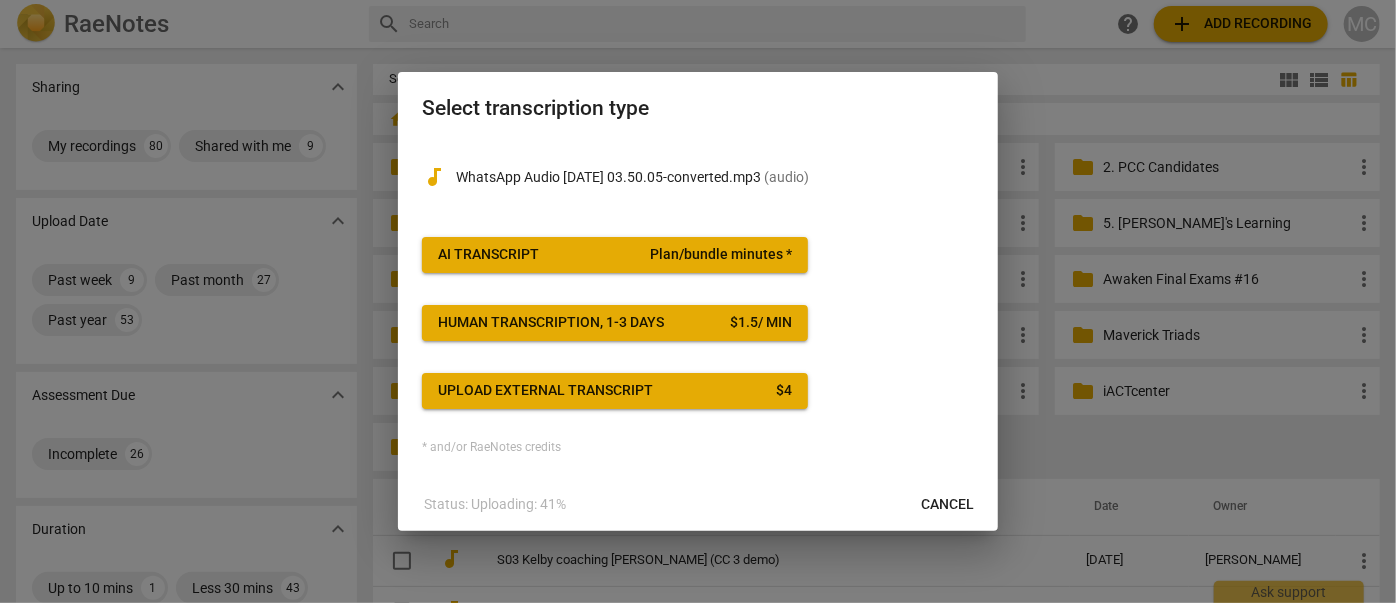 click on "audiotrack WhatsApp Audio 2025-07-11 at 03.50.05-converted.mp3   ( audio ) AI Transcript Plan/bundle minutes * Human transcription, 1-3 days $ 1.5  / min Upload external transcript $ 4 * and/or RaeNotes credits" at bounding box center (698, 298) 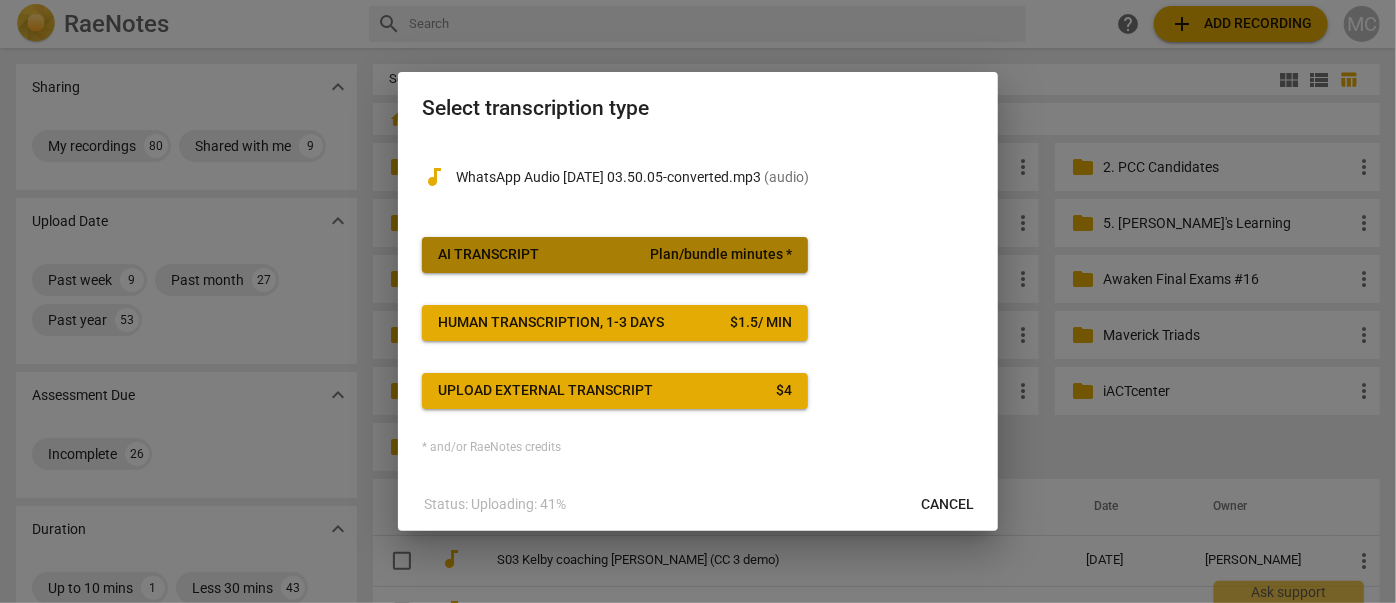 click on "AI Transcript Plan/bundle minutes *" at bounding box center [615, 255] 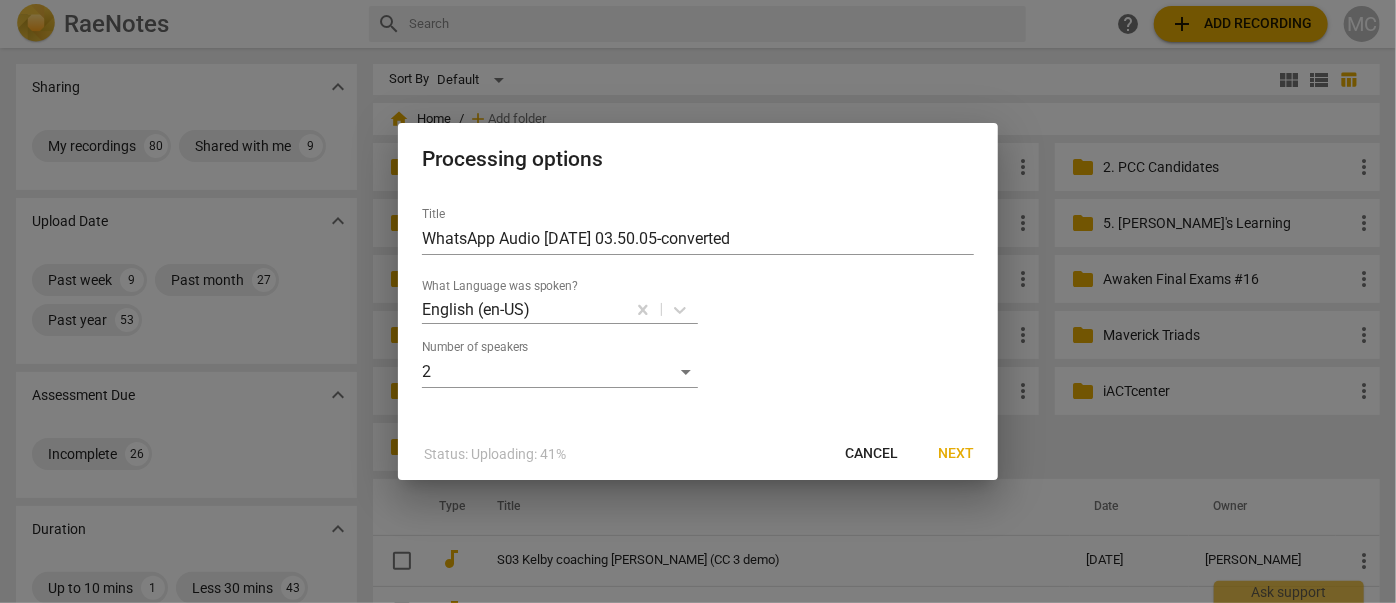 drag, startPoint x: 946, startPoint y: 452, endPoint x: 946, endPoint y: 463, distance: 11 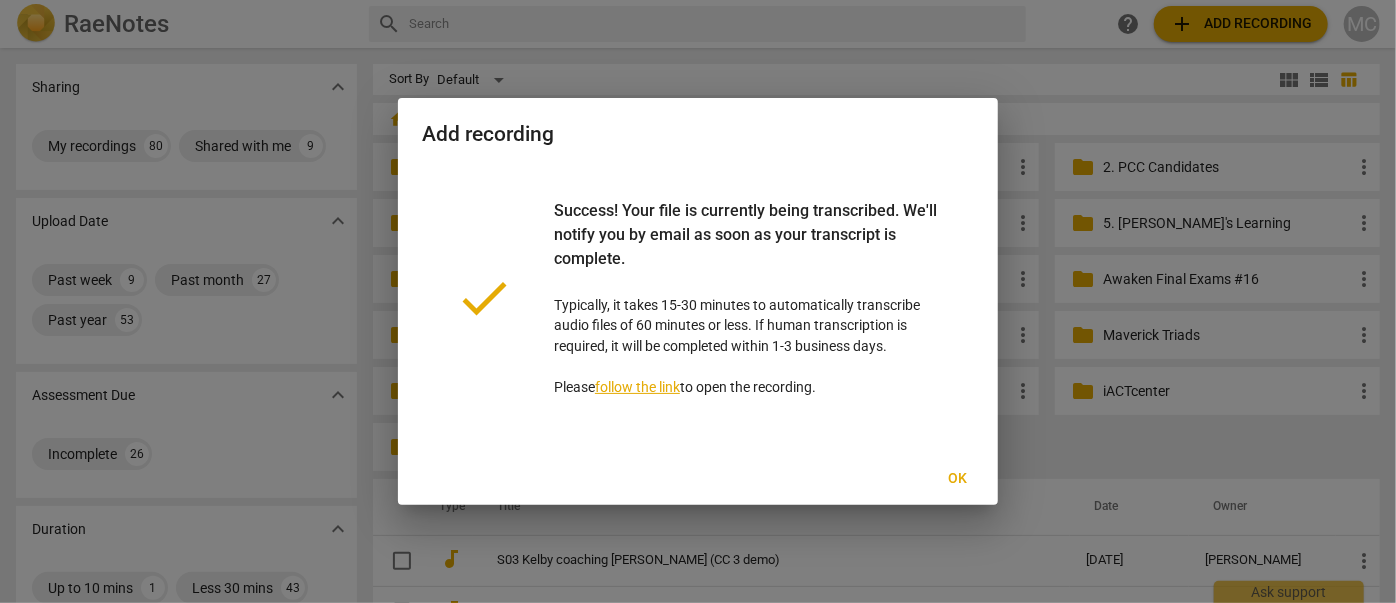 click on "Ok" at bounding box center (958, 479) 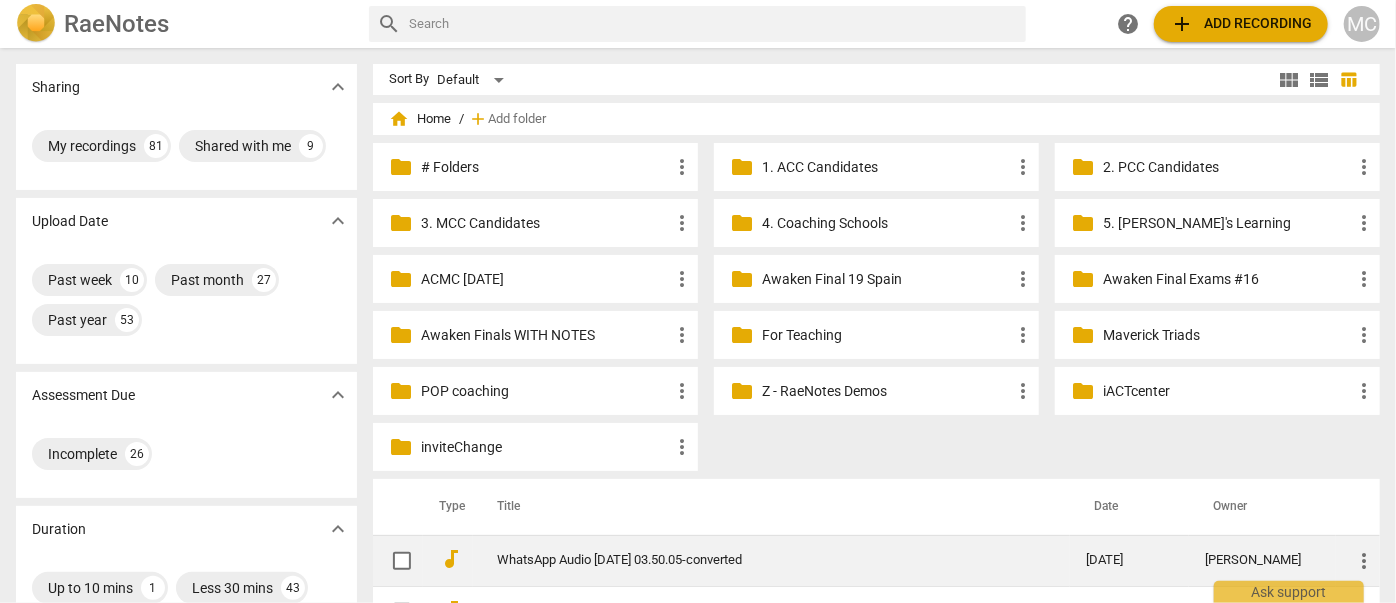click on "WhatsApp Audio [DATE] 03.50.05-converted" at bounding box center (771, 560) 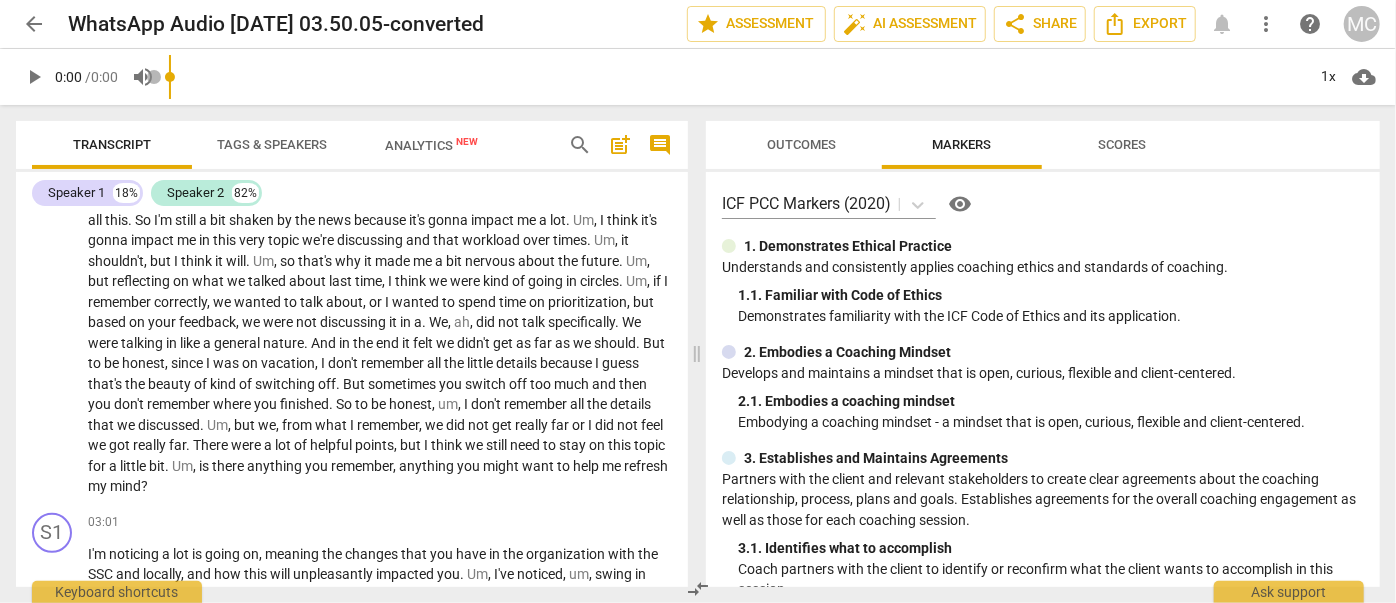 scroll, scrollTop: 0, scrollLeft: 0, axis: both 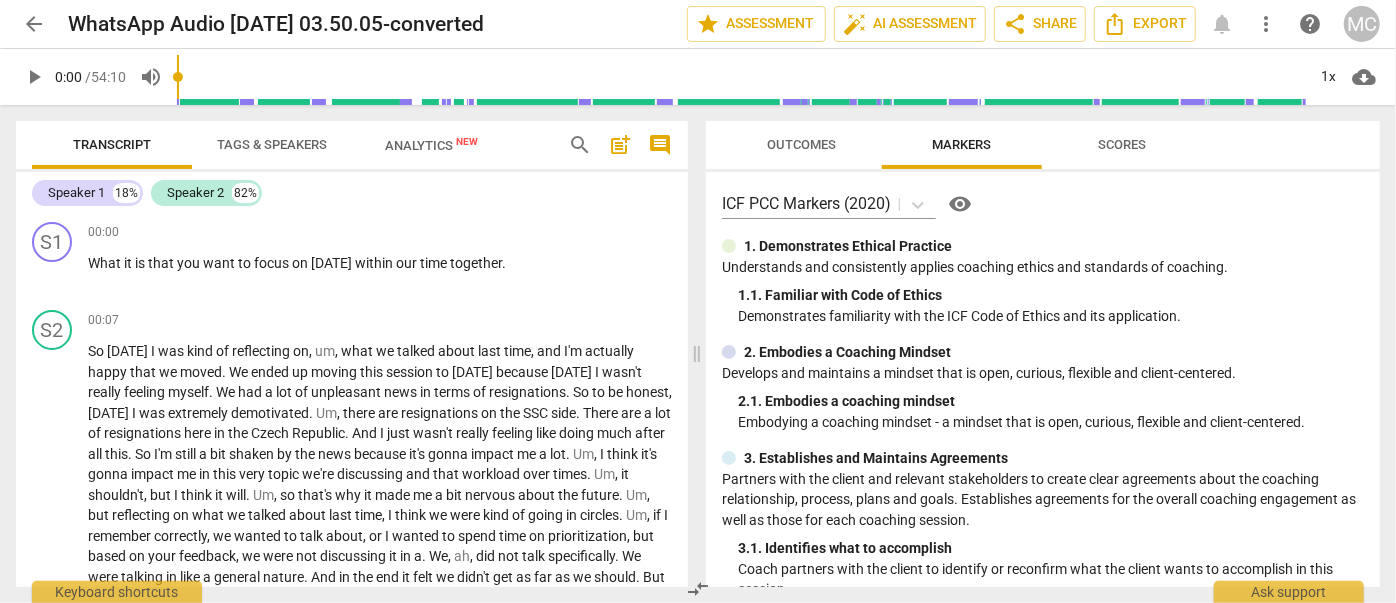 drag, startPoint x: 257, startPoint y: 153, endPoint x: 232, endPoint y: 235, distance: 85.72631 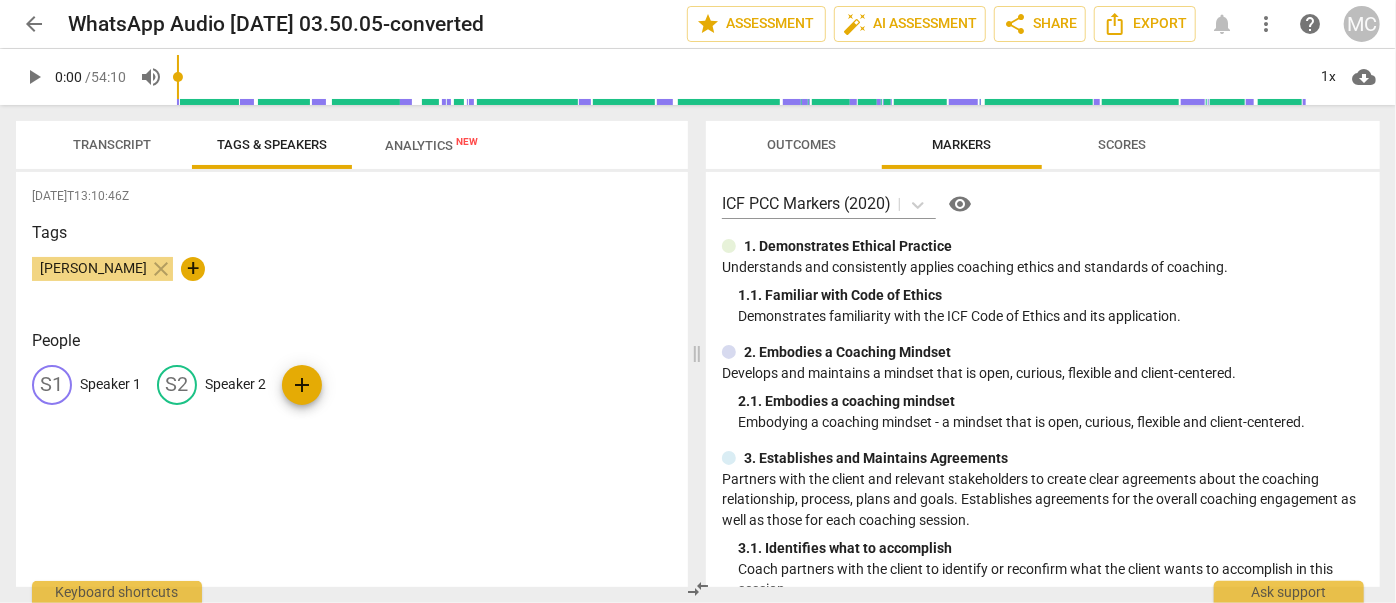 click on "Speaker 1" at bounding box center (110, 384) 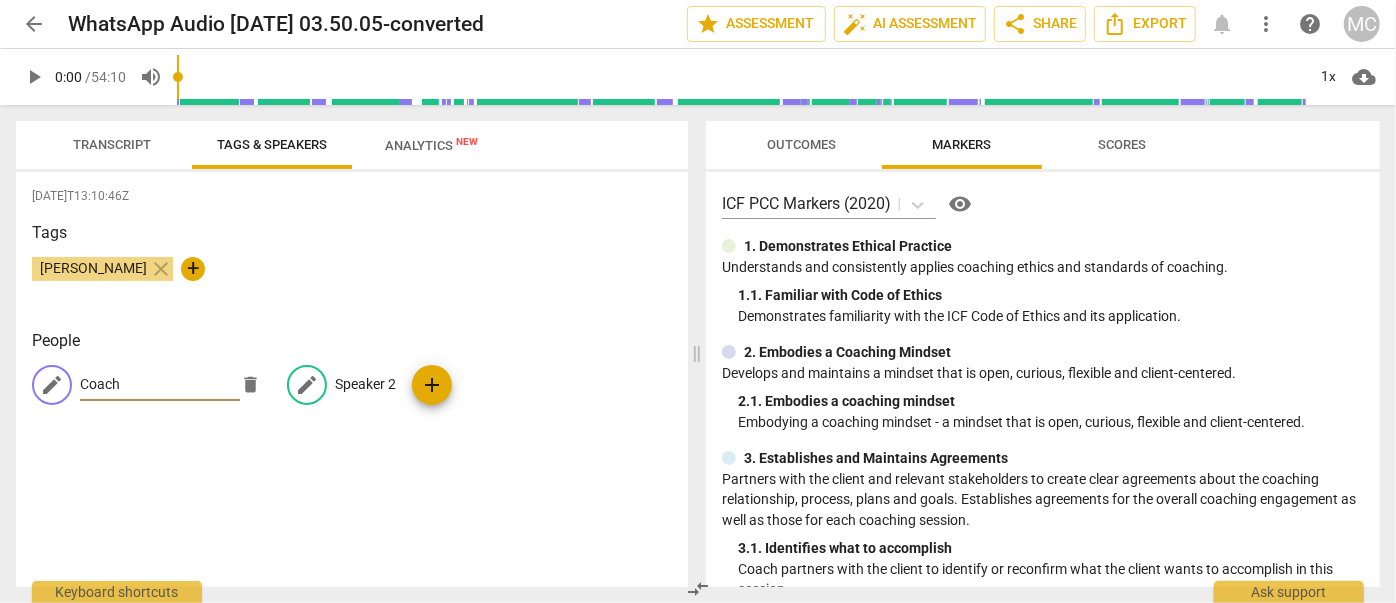 type on "Coach" 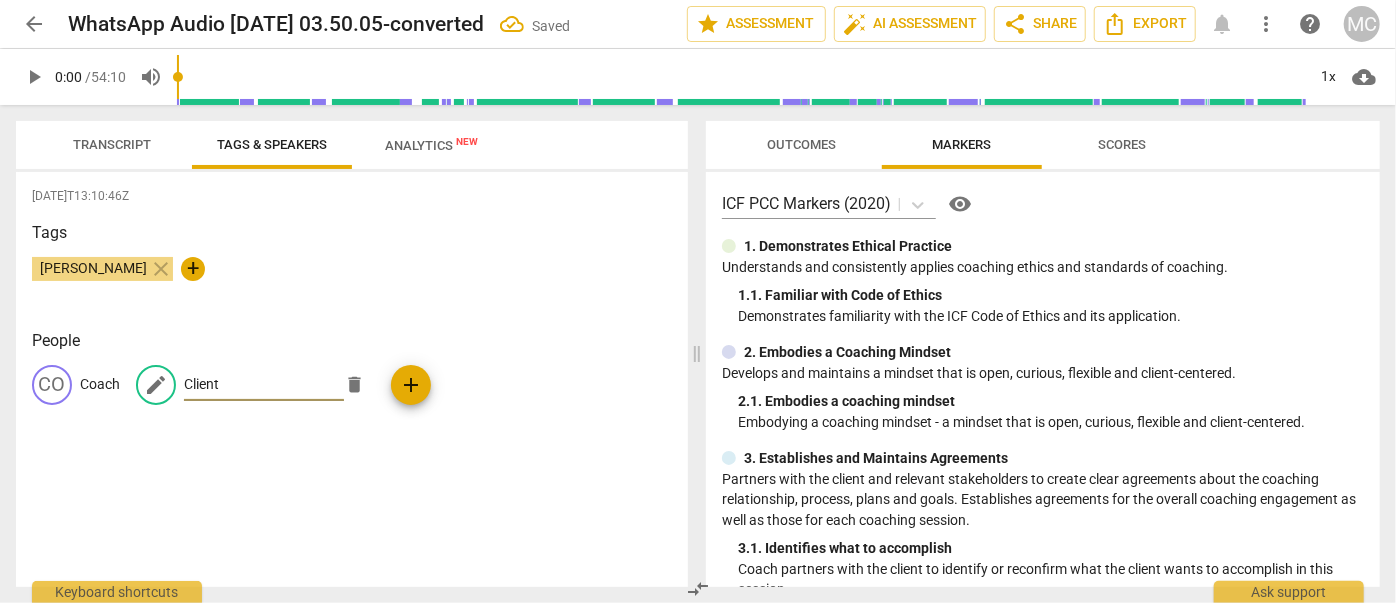 type on "Client" 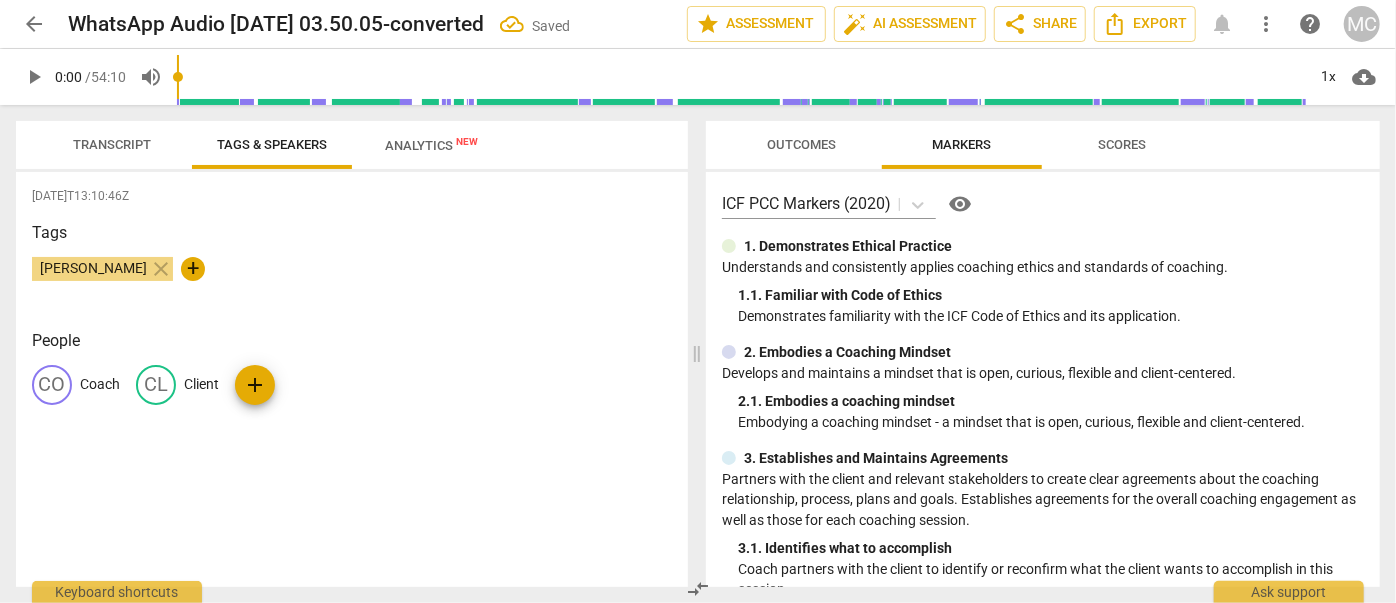 click on "Transcript" at bounding box center [112, 144] 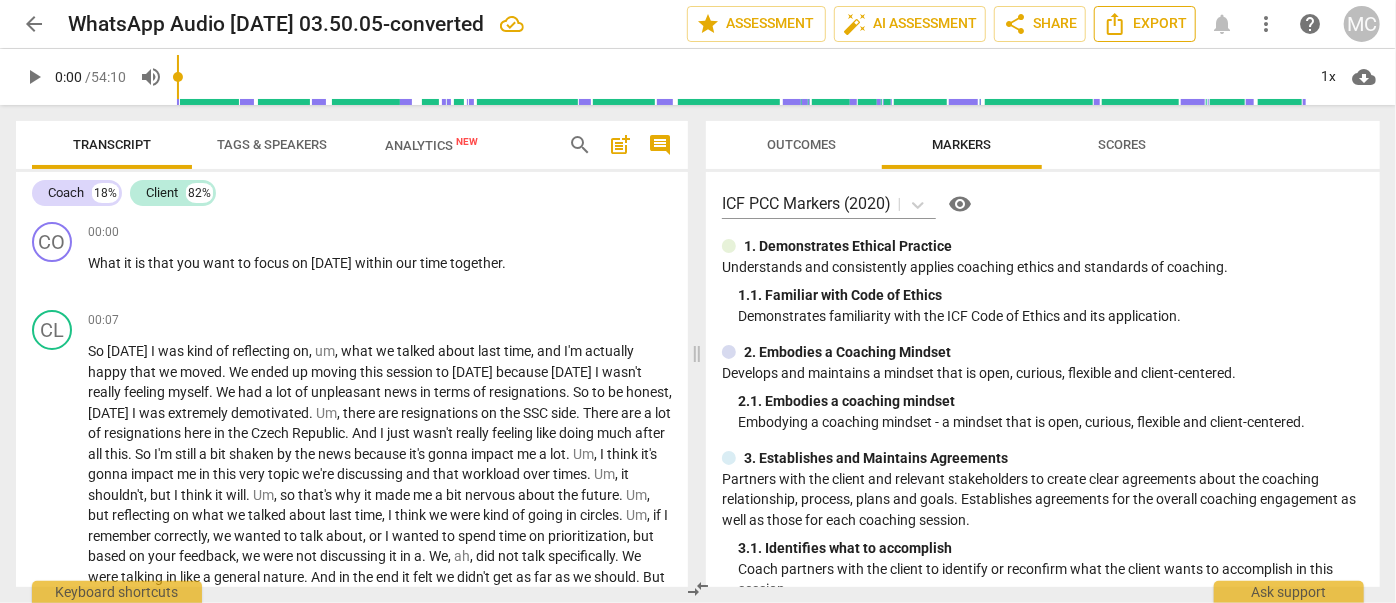 click on "Export" at bounding box center [1145, 24] 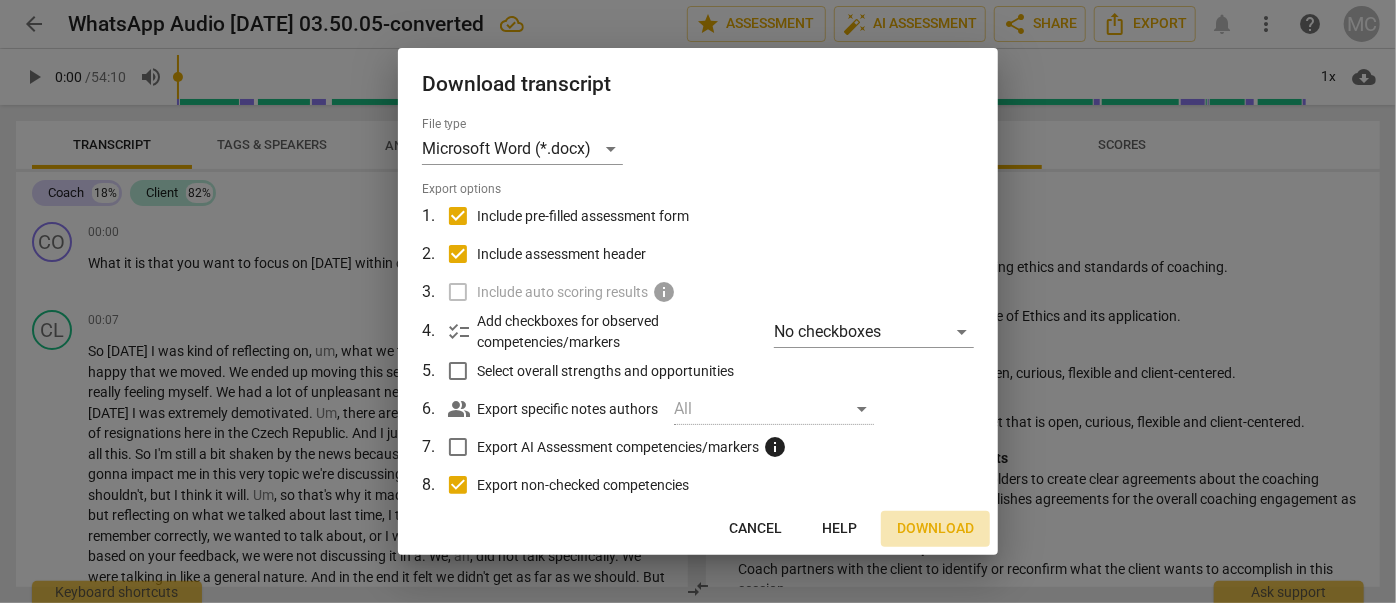 click on "Download" at bounding box center (935, 529) 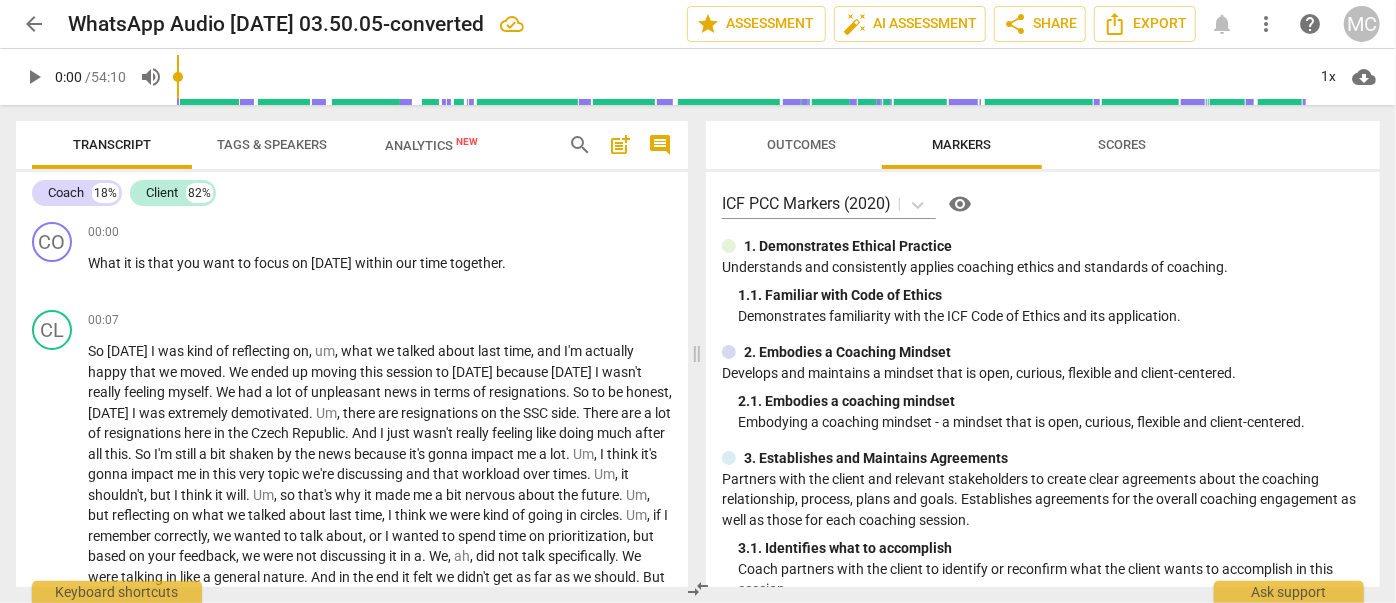 click on "play_arrow" at bounding box center (34, 77) 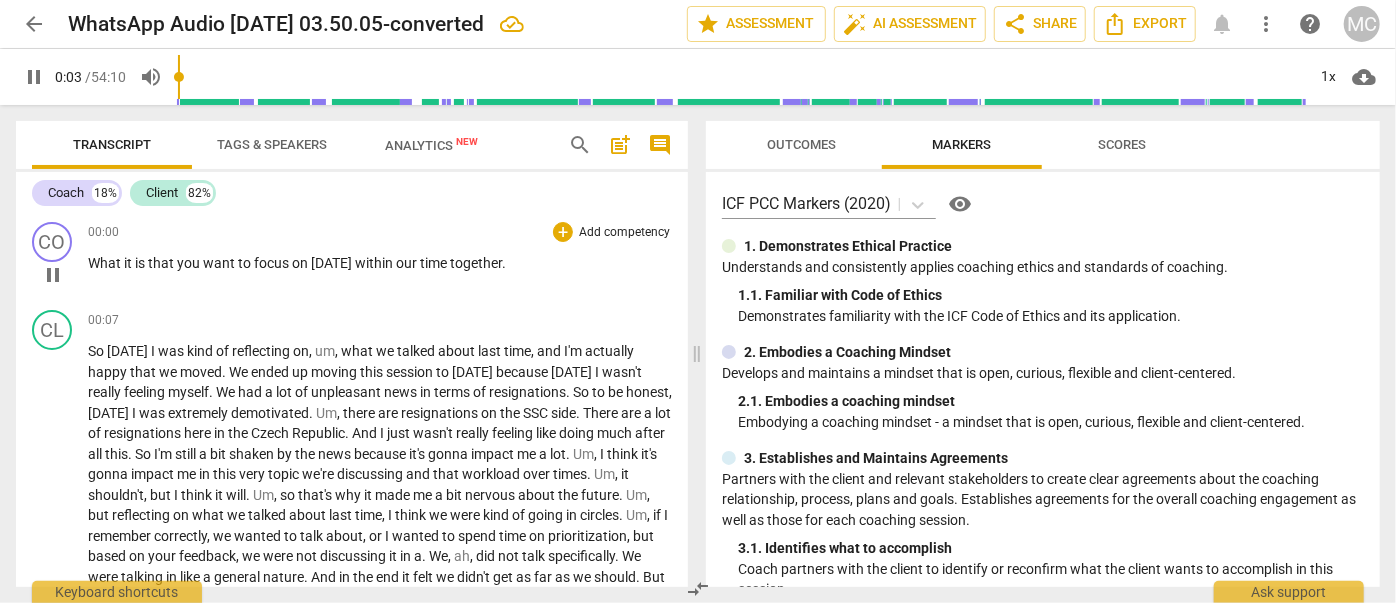 click on "play_arrow pause" at bounding box center (62, 275) 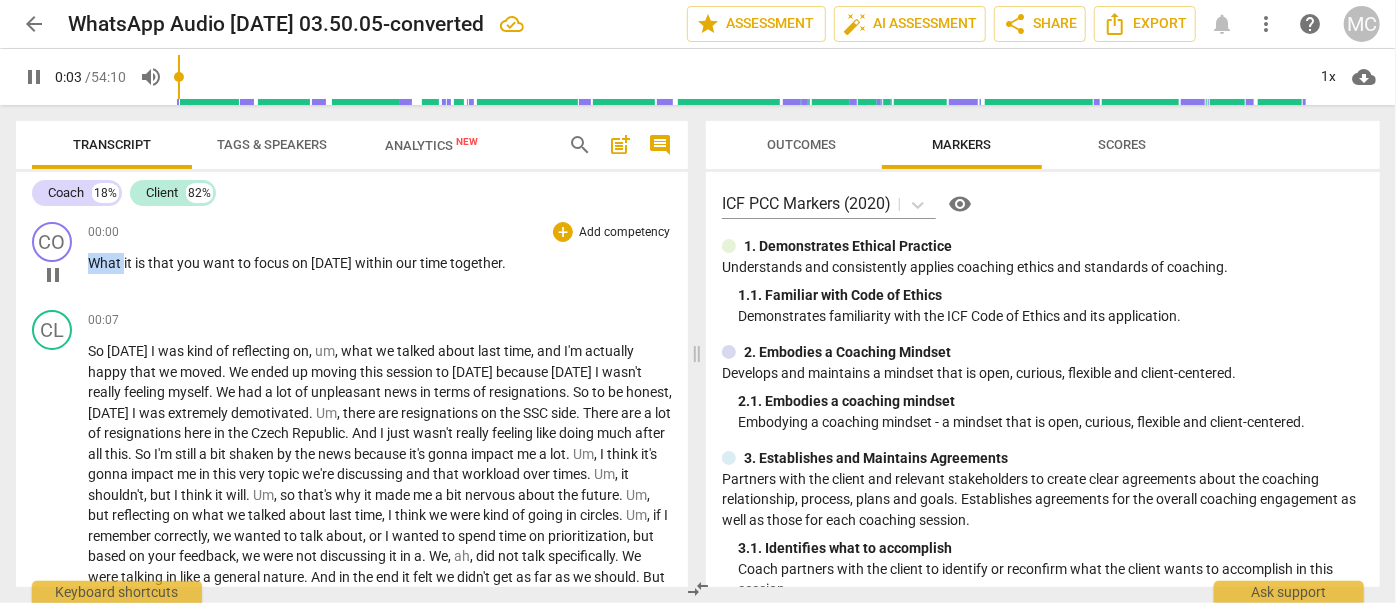 click on "What" at bounding box center (106, 263) 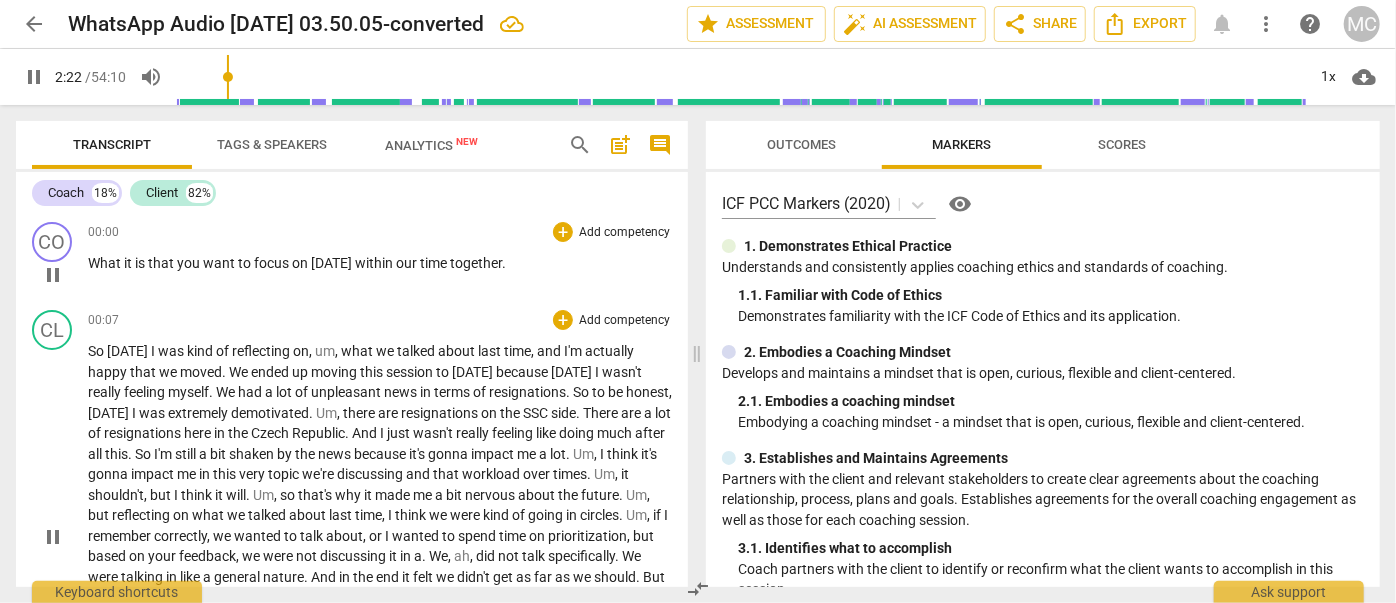 scroll, scrollTop: 373, scrollLeft: 0, axis: vertical 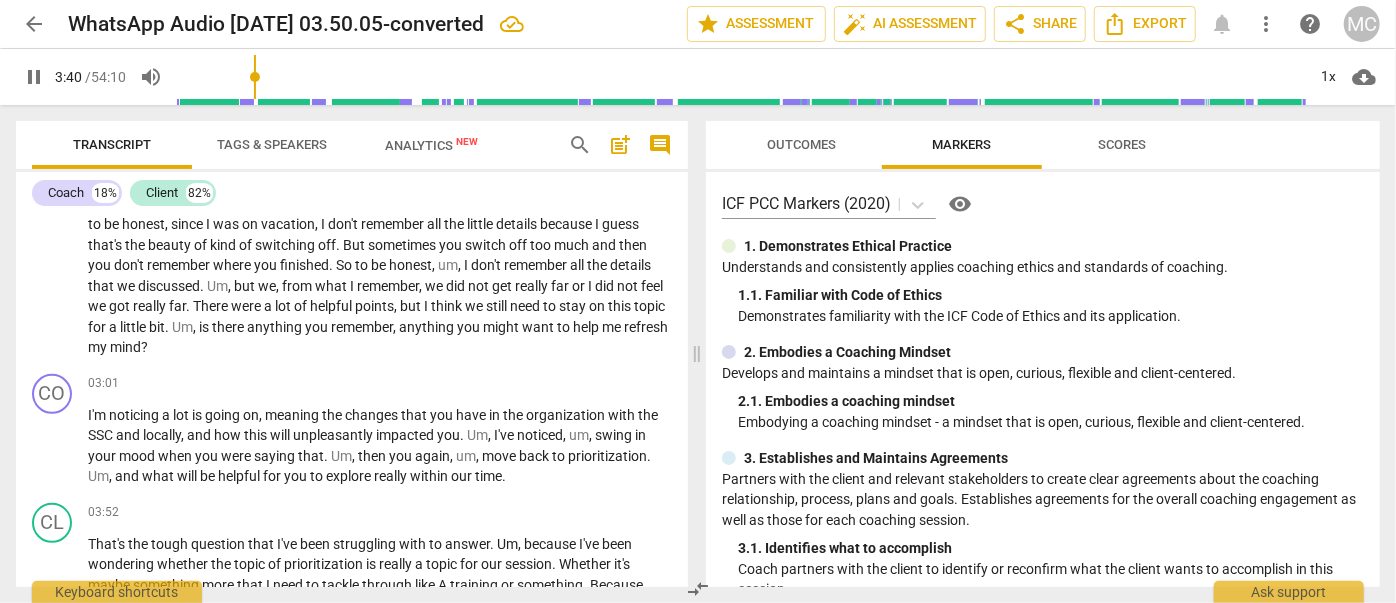 click on "pause" at bounding box center (34, 77) 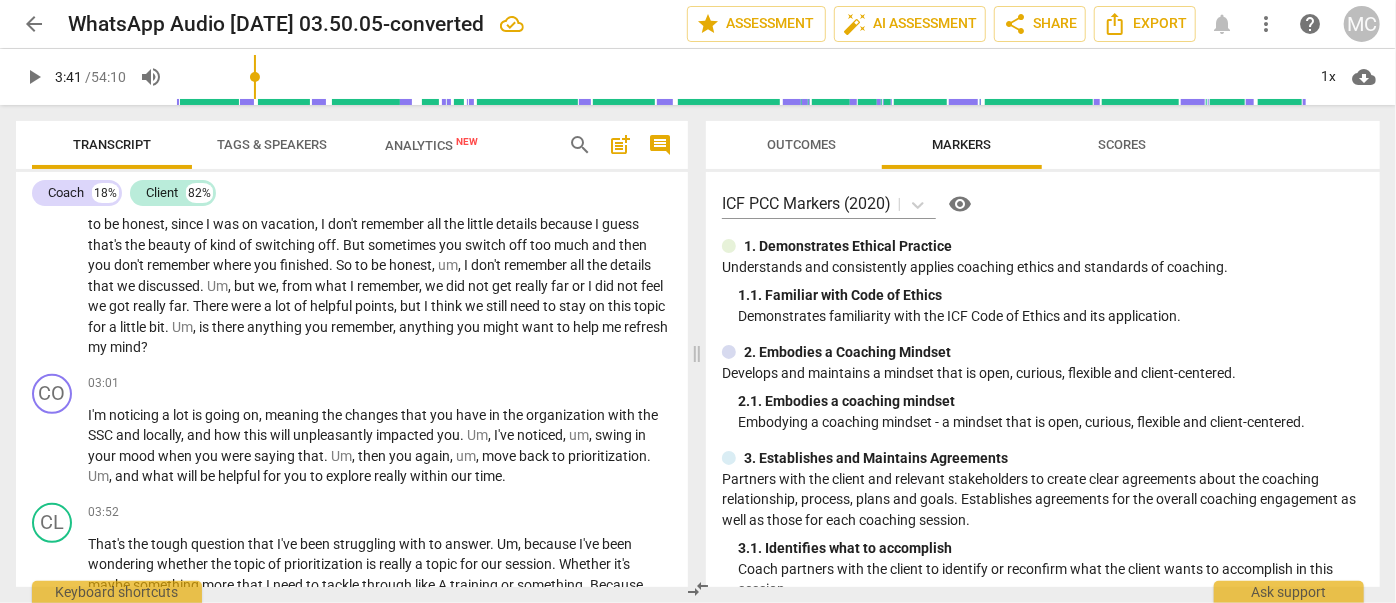 click on "play_arrow" at bounding box center (34, 77) 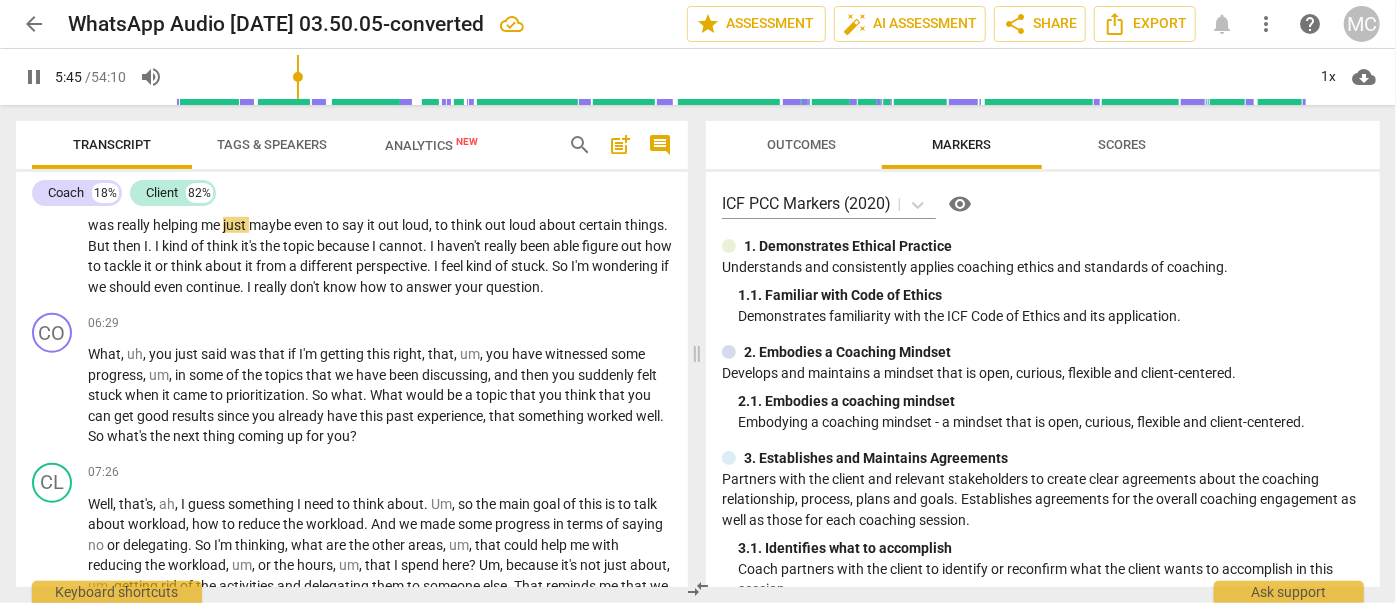 scroll, scrollTop: 827, scrollLeft: 0, axis: vertical 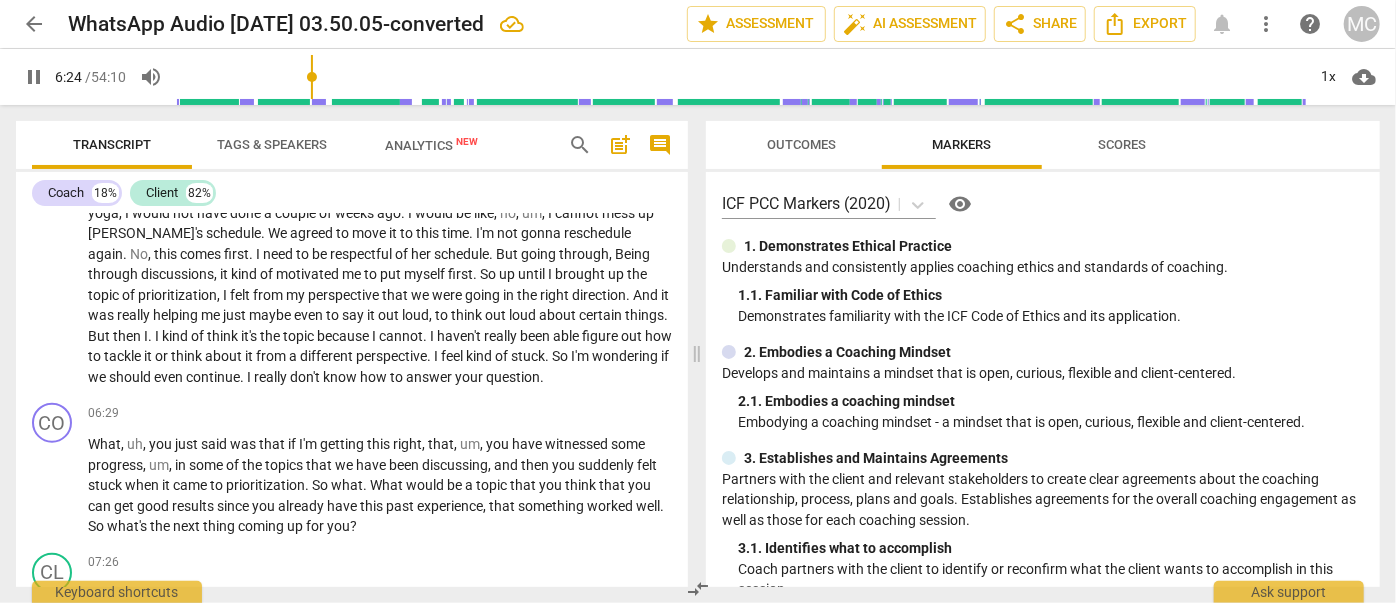 click on "pause" at bounding box center [34, 77] 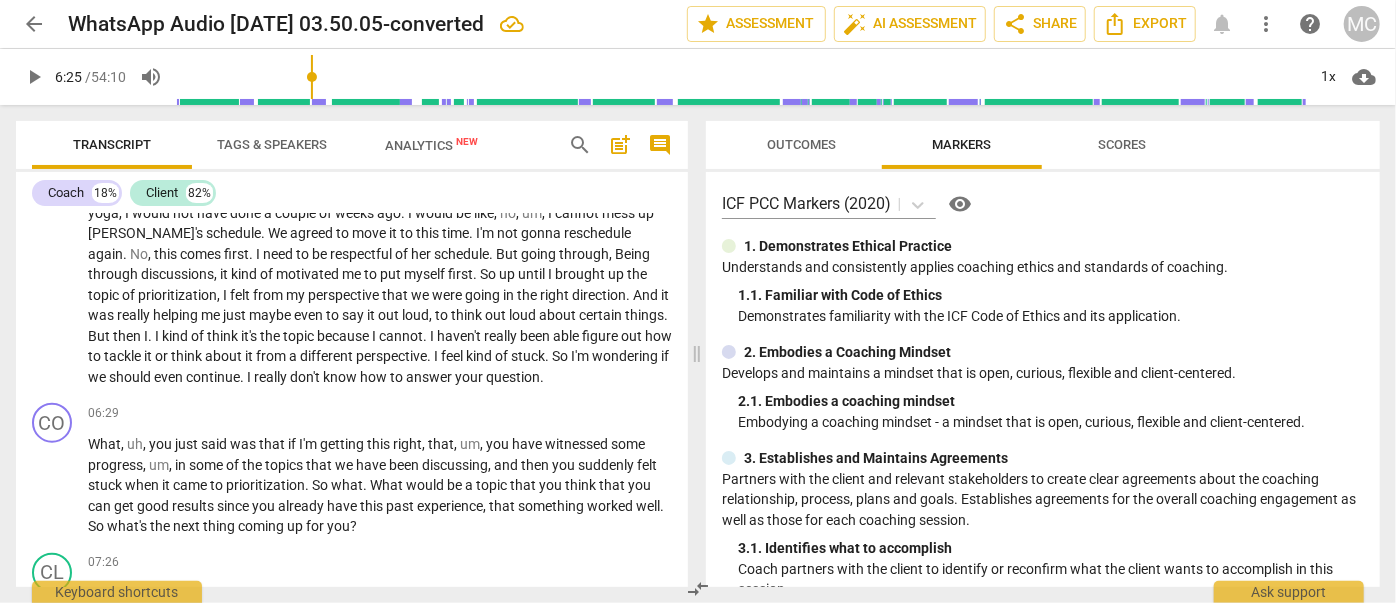 click on "play_arrow" at bounding box center [34, 77] 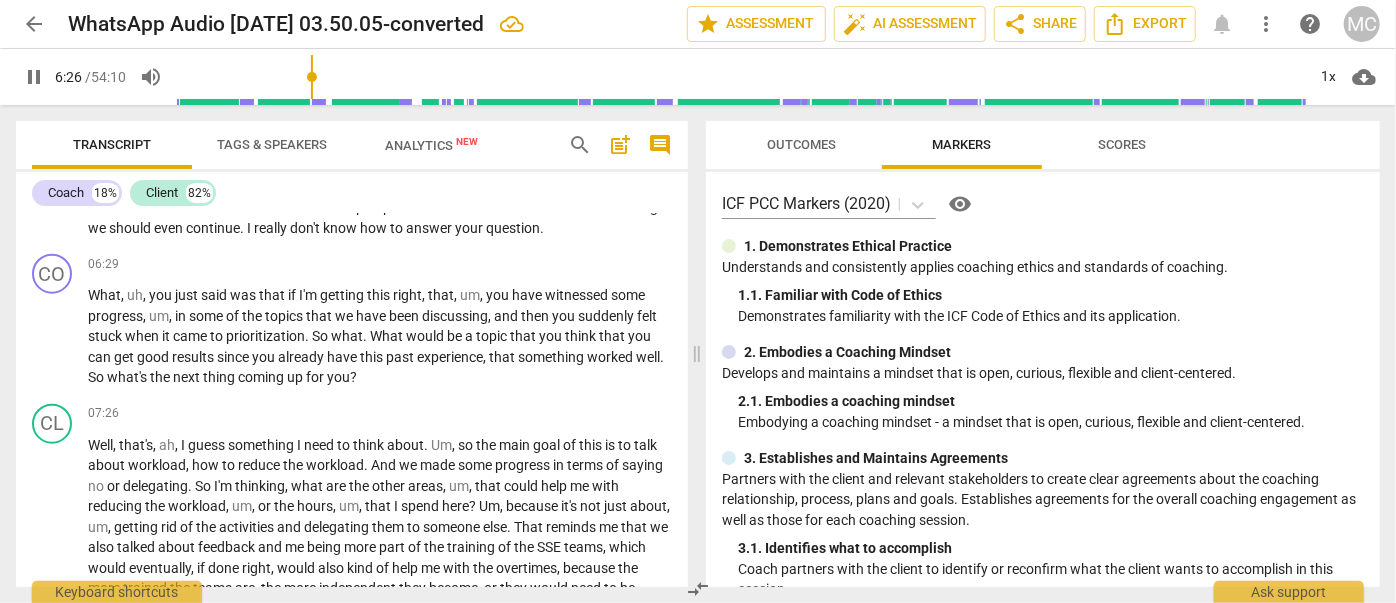 scroll, scrollTop: 1009, scrollLeft: 0, axis: vertical 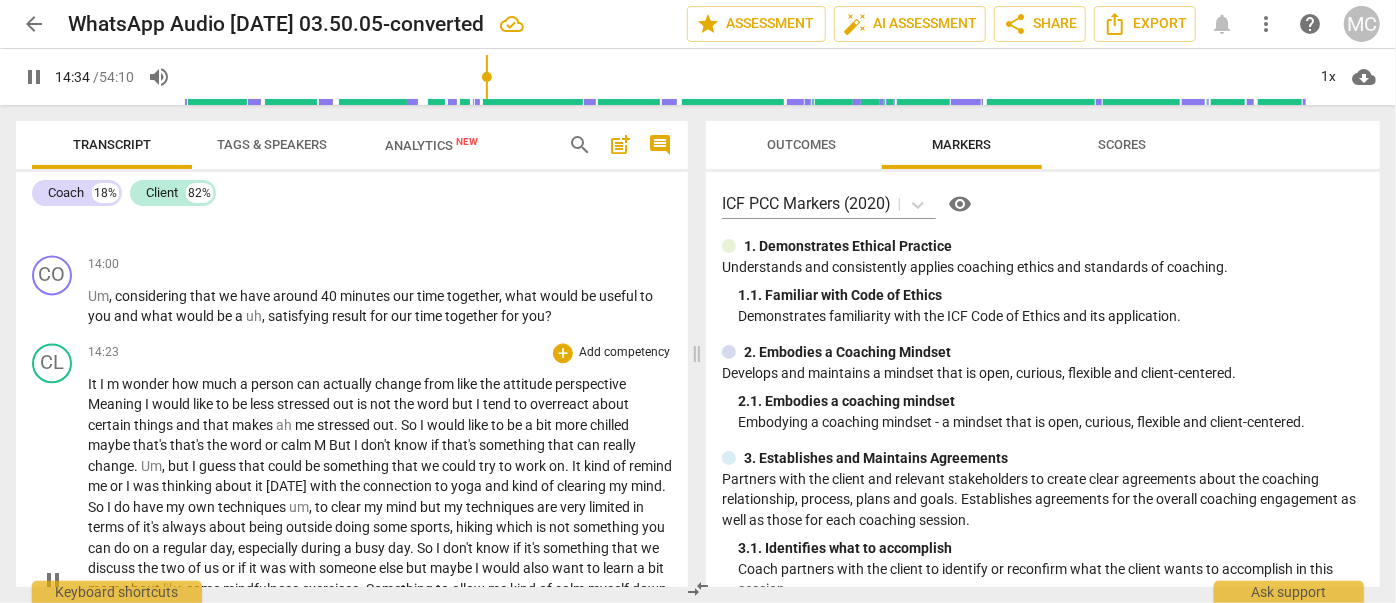 click on "I" at bounding box center [103, 384] 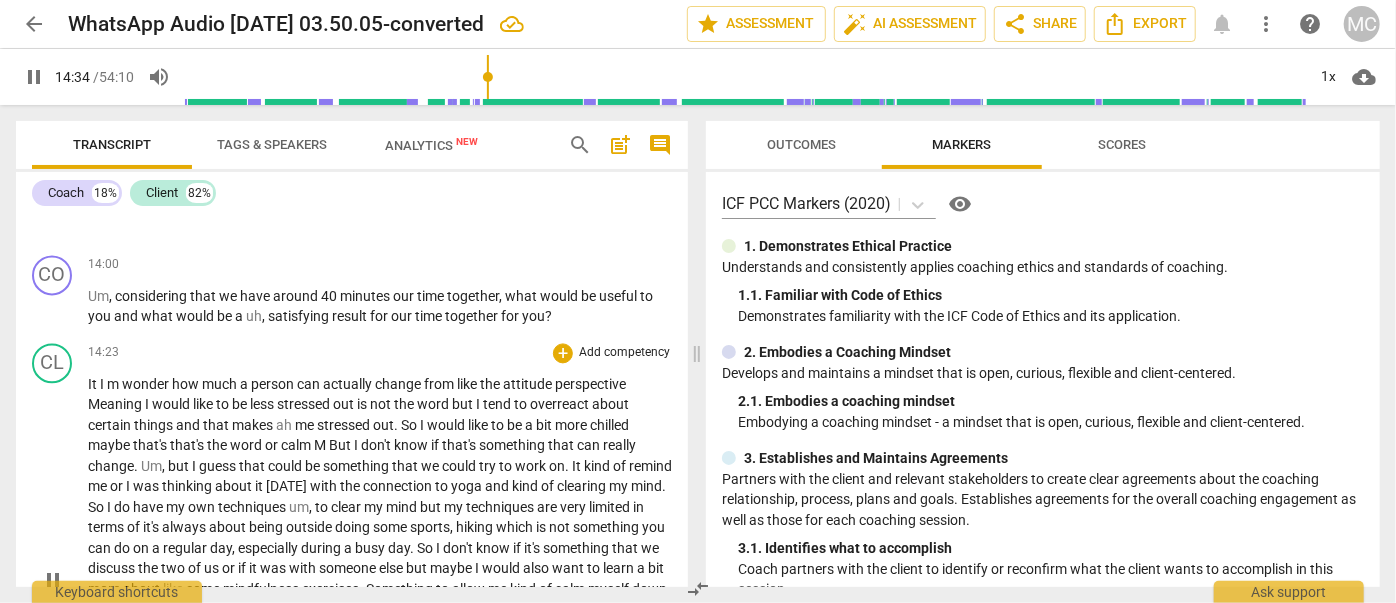 type on "875" 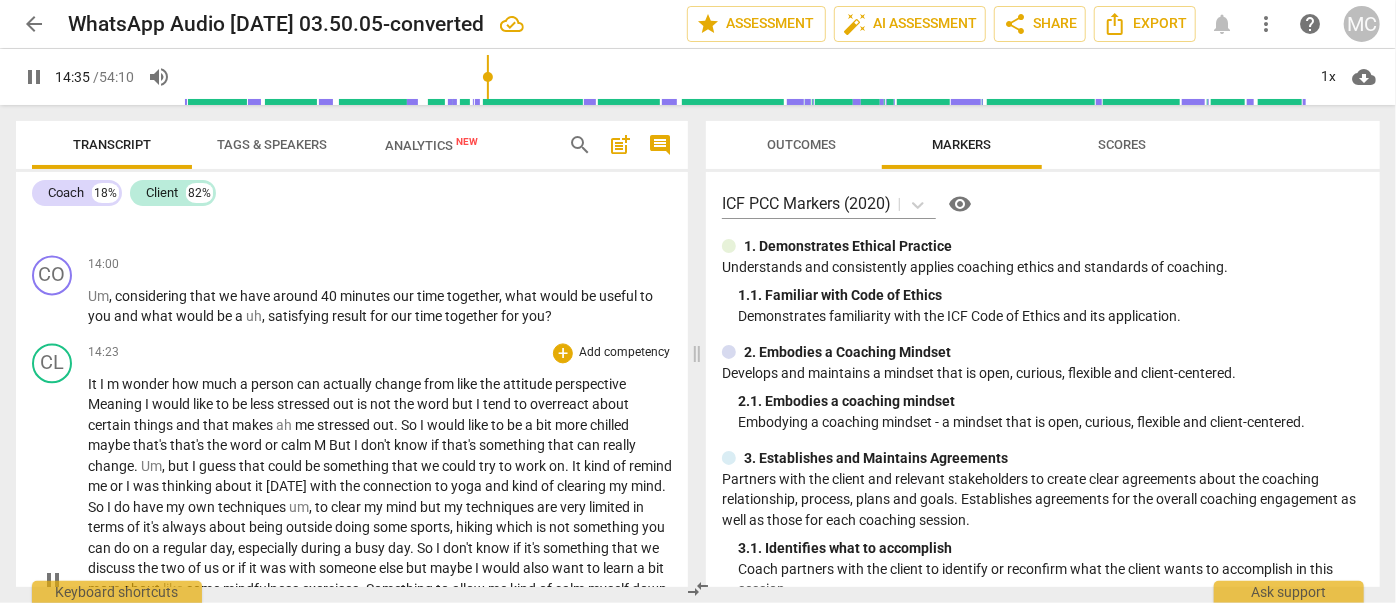 type 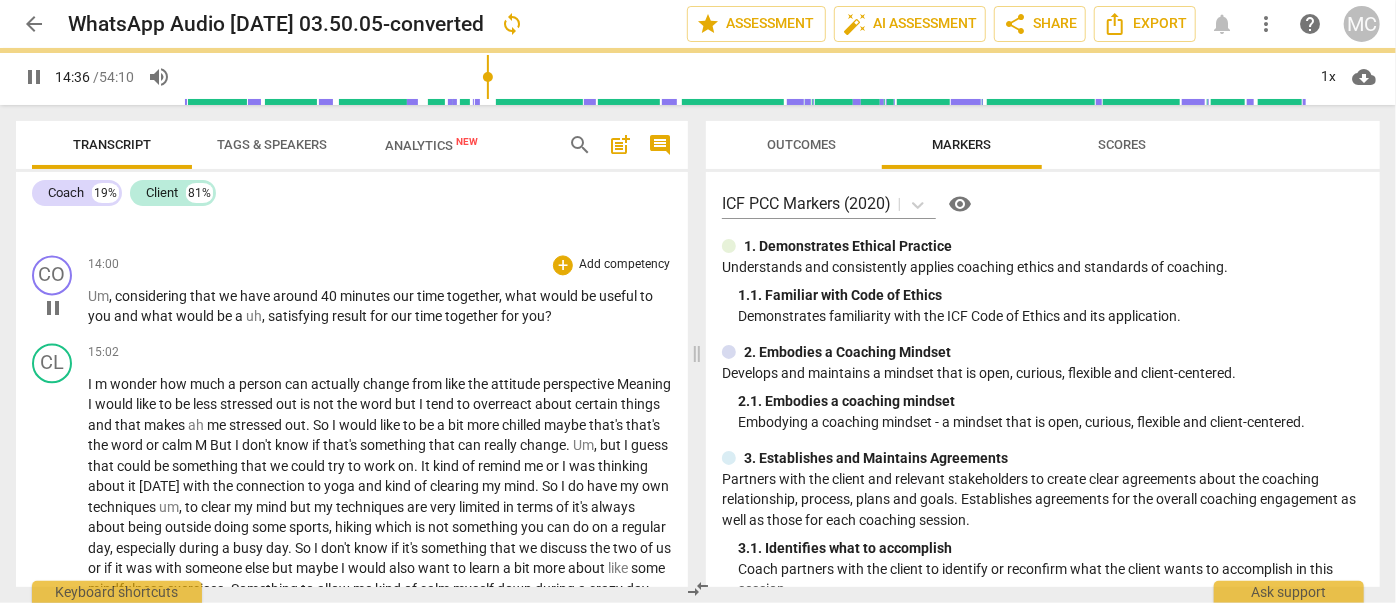 click on "what" at bounding box center [158, 316] 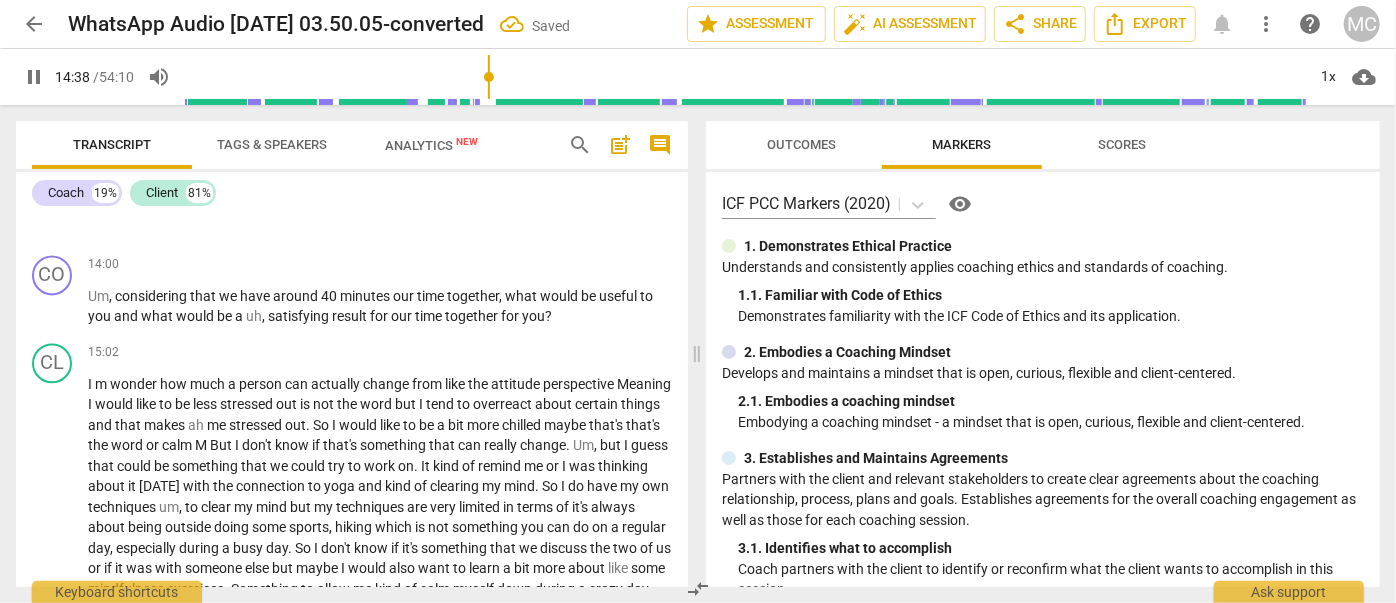 click on "pause" at bounding box center (34, 77) 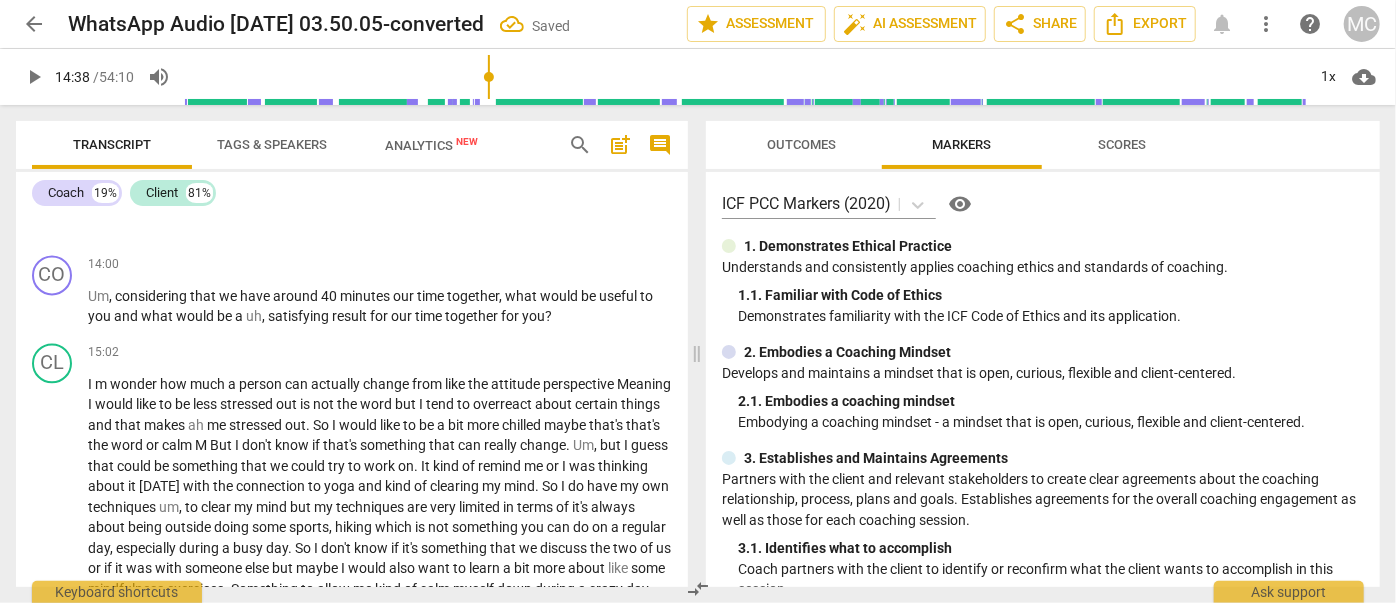 type on "879" 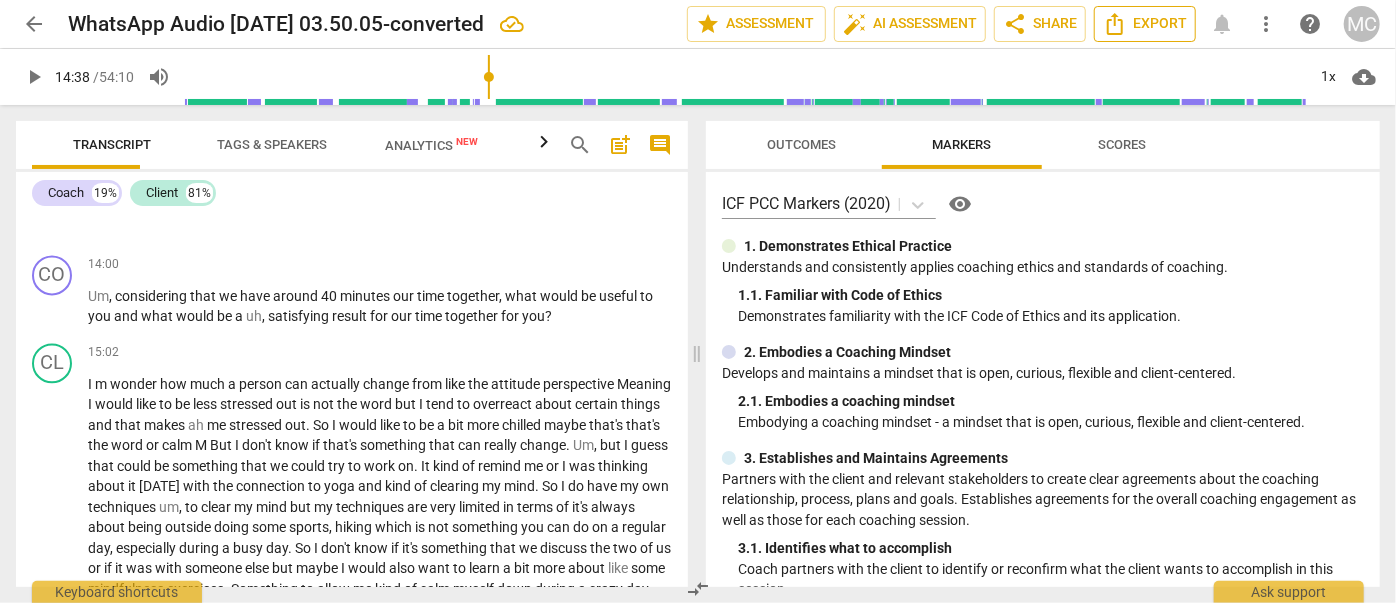 scroll, scrollTop: 2245, scrollLeft: 0, axis: vertical 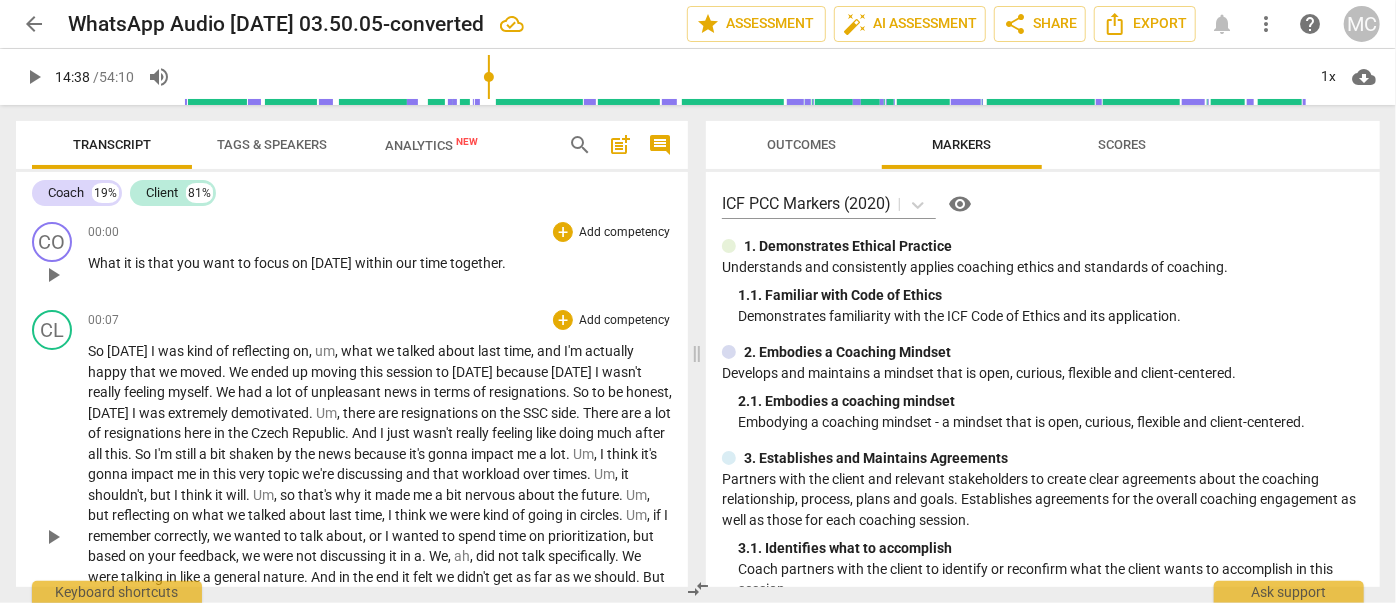 drag, startPoint x: 570, startPoint y: 513, endPoint x: 591, endPoint y: 215, distance: 298.739 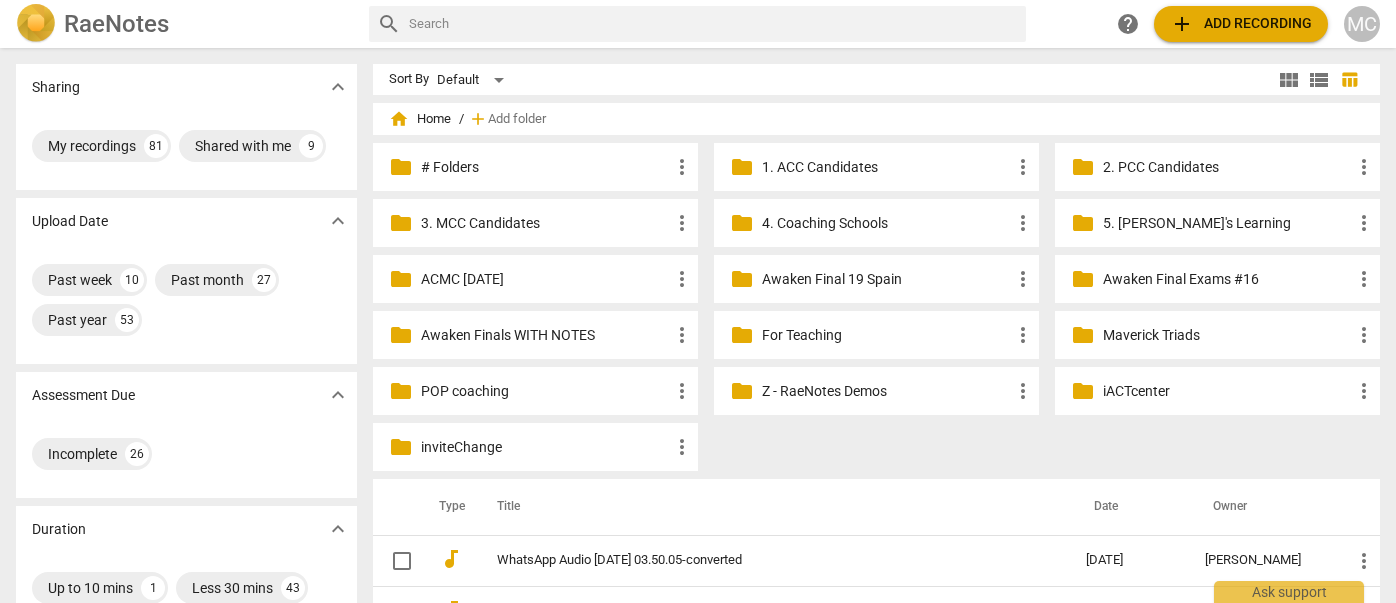 scroll, scrollTop: 0, scrollLeft: 0, axis: both 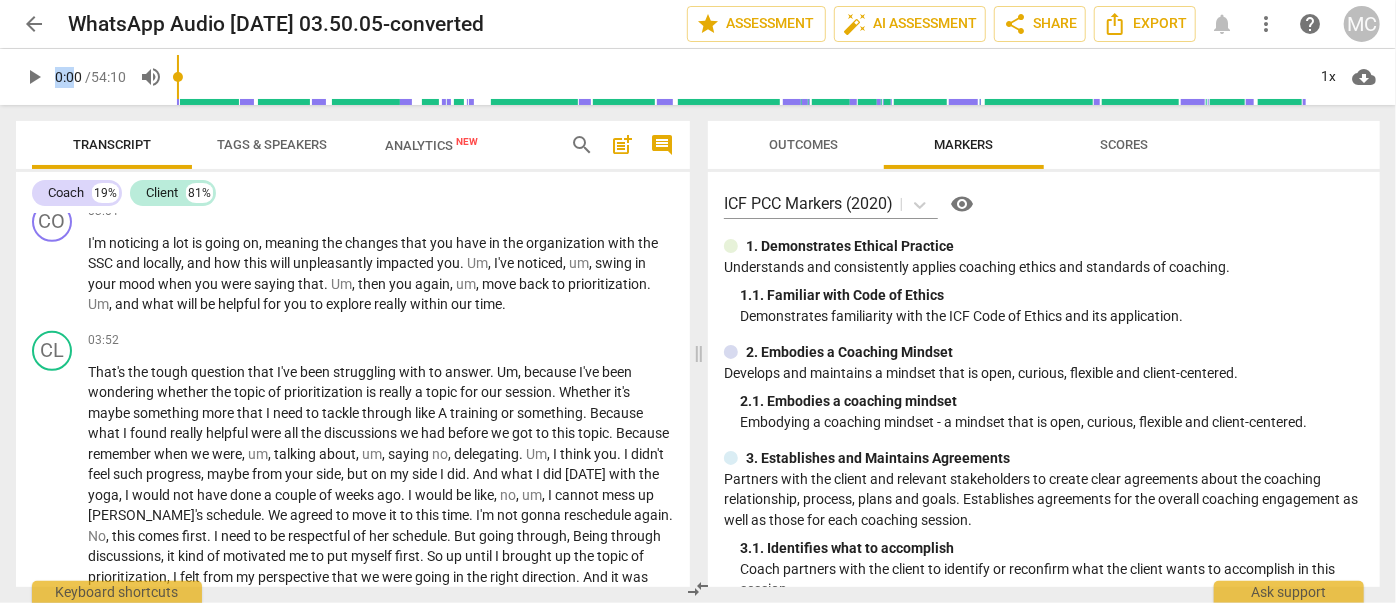 drag, startPoint x: 57, startPoint y: 78, endPoint x: 71, endPoint y: 81, distance: 14.3178215 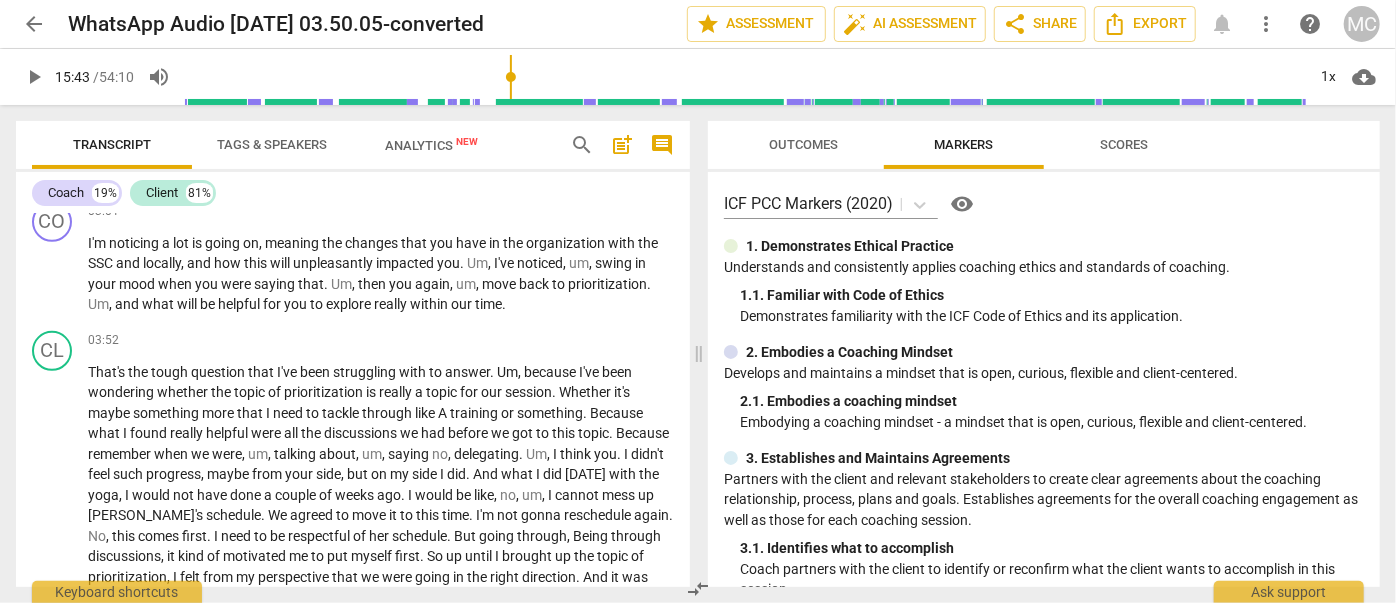 click at bounding box center (745, 77) 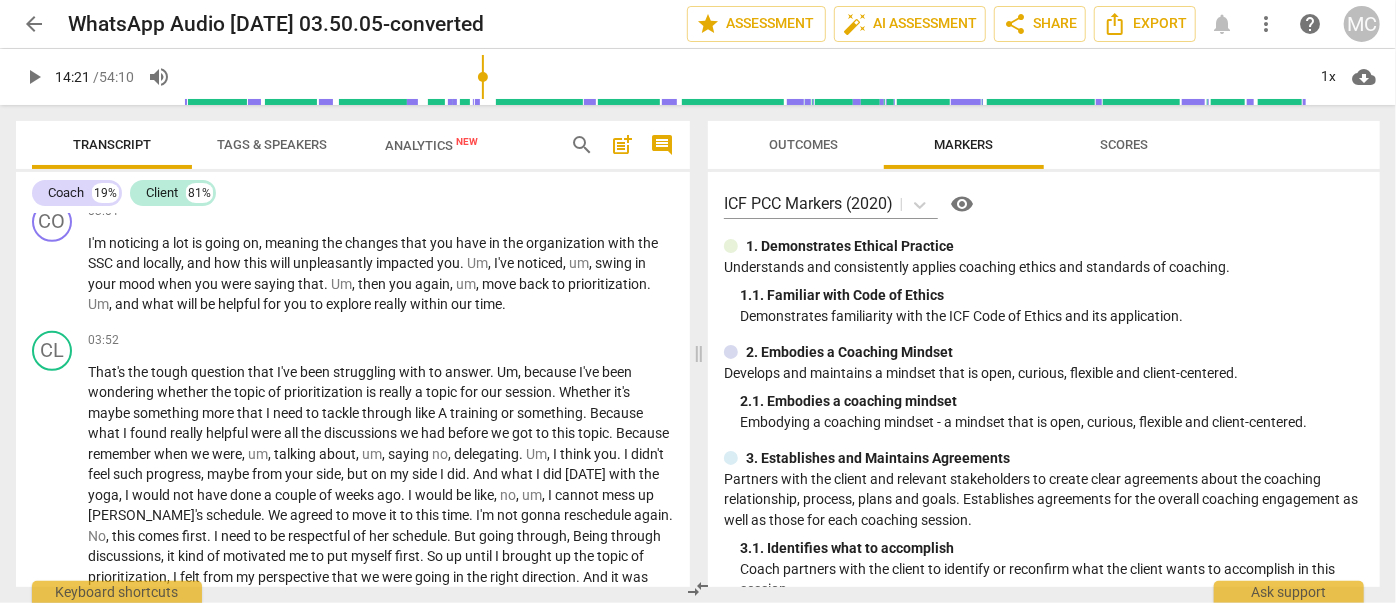 click at bounding box center [745, 77] 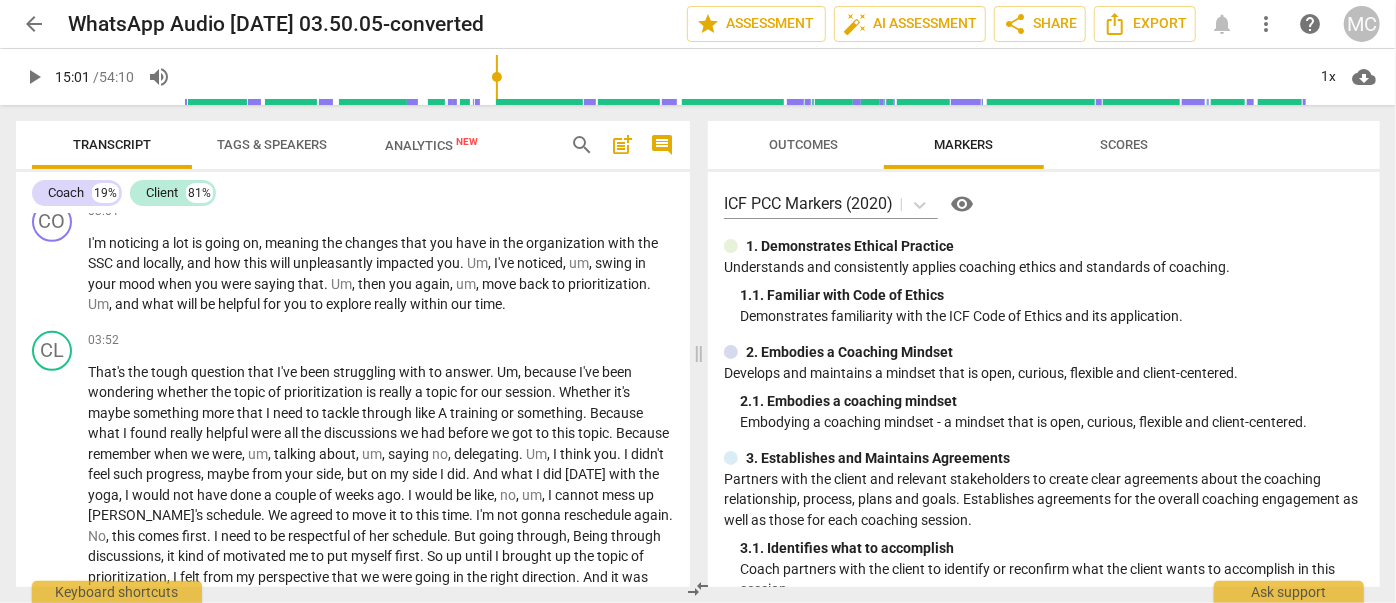 type on "901" 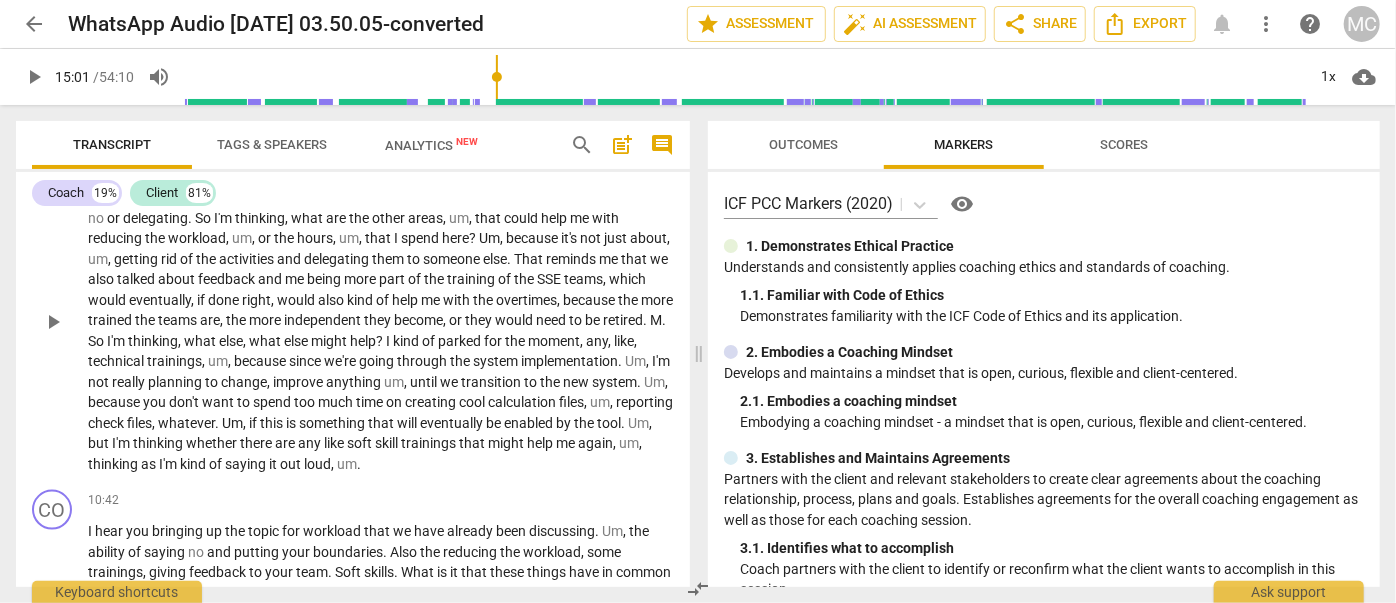 scroll, scrollTop: 1272, scrollLeft: 0, axis: vertical 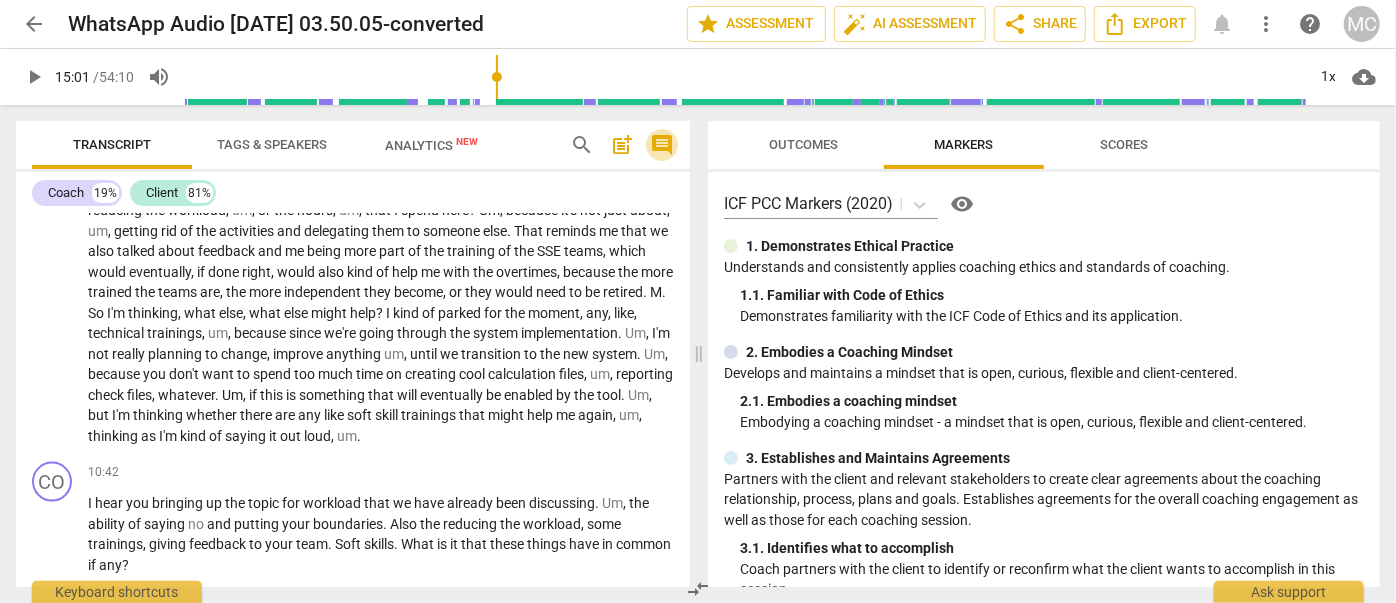 click on "comment" at bounding box center (662, 145) 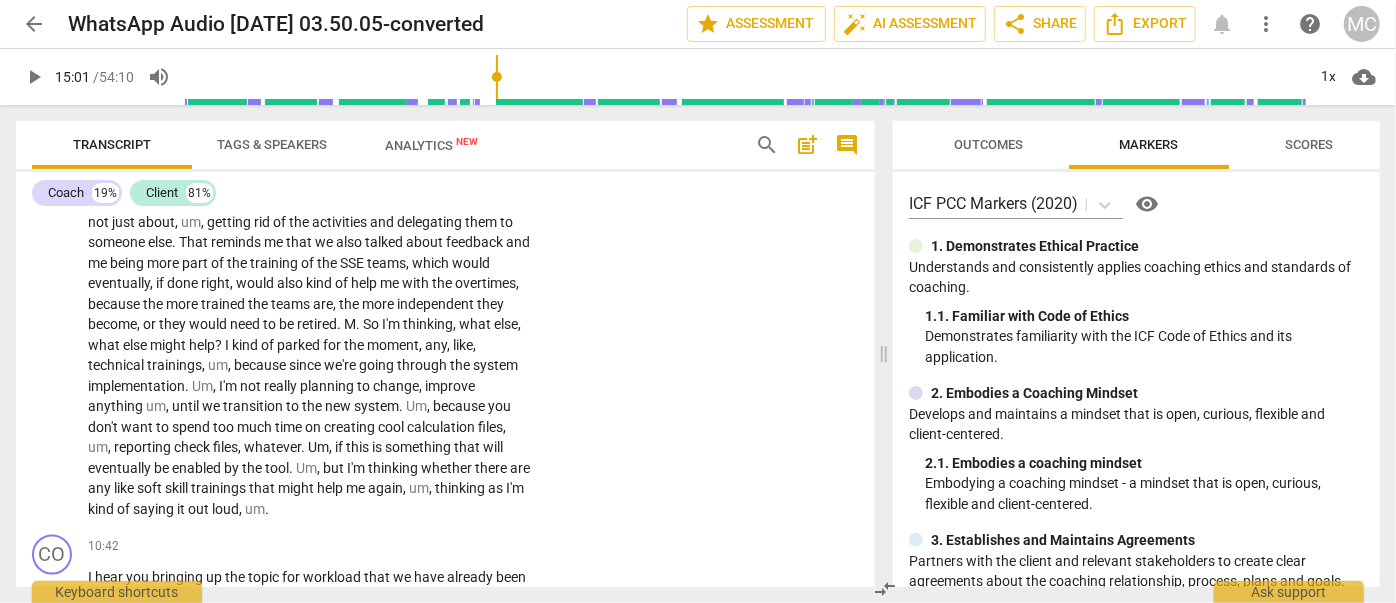 scroll, scrollTop: 1578, scrollLeft: 0, axis: vertical 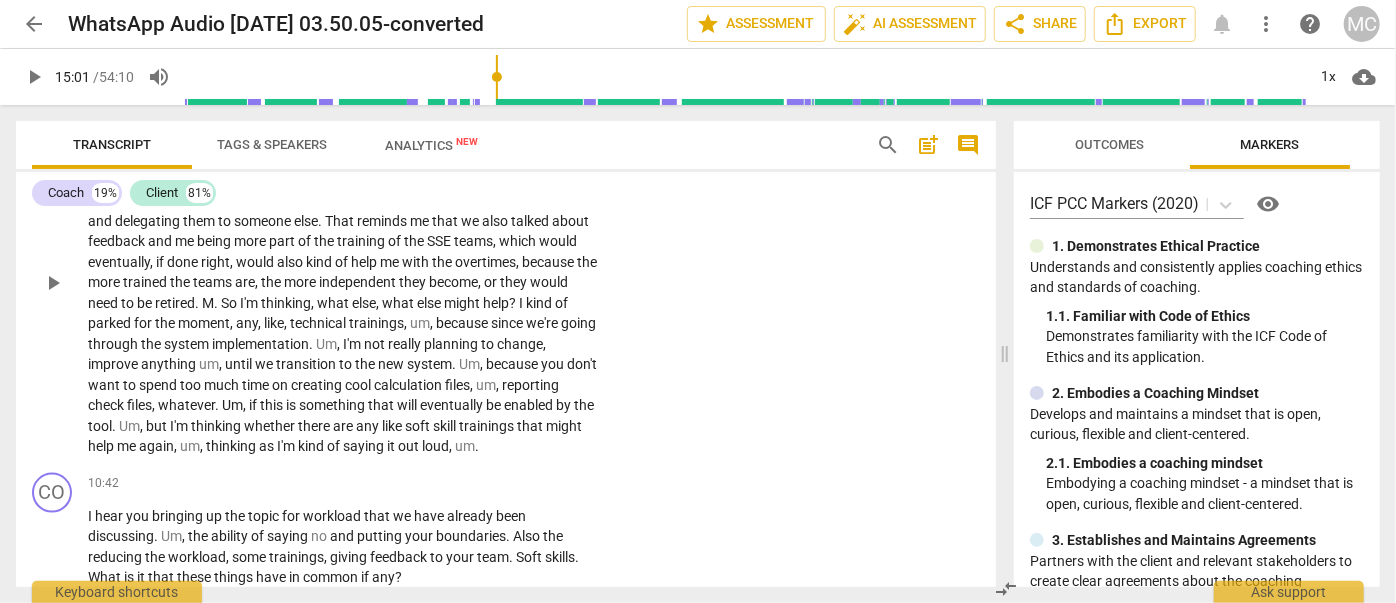drag, startPoint x: 890, startPoint y: 323, endPoint x: 602, endPoint y: 298, distance: 289.08304 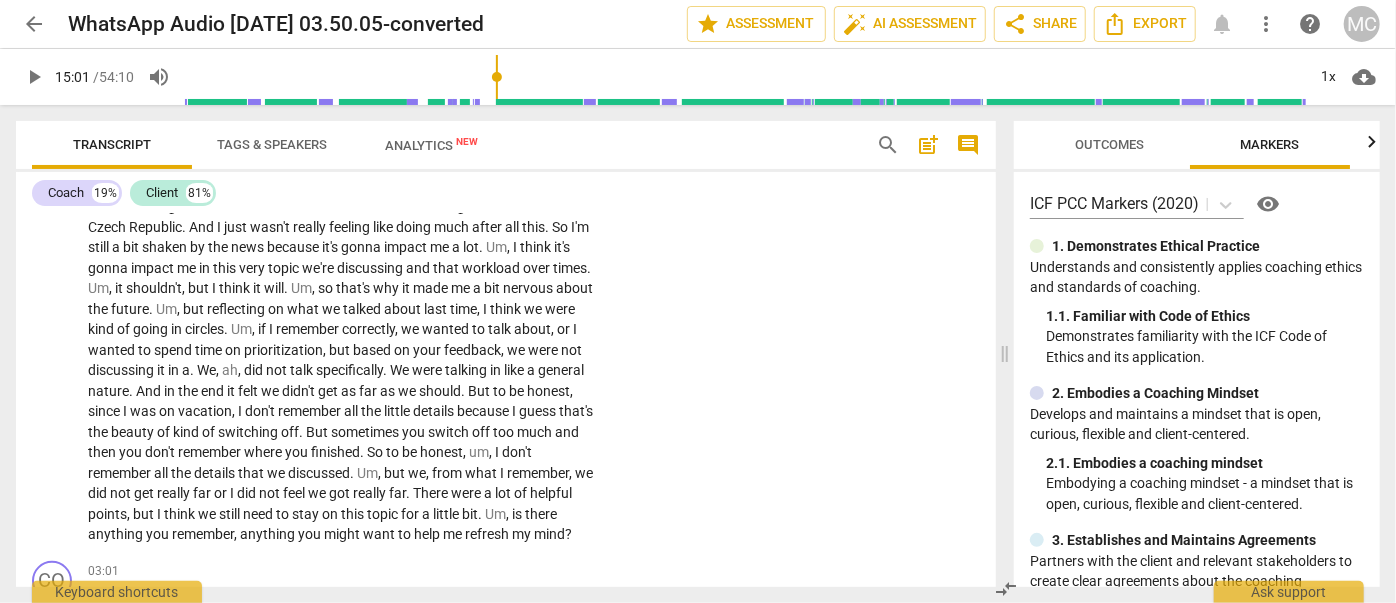 scroll, scrollTop: 0, scrollLeft: 0, axis: both 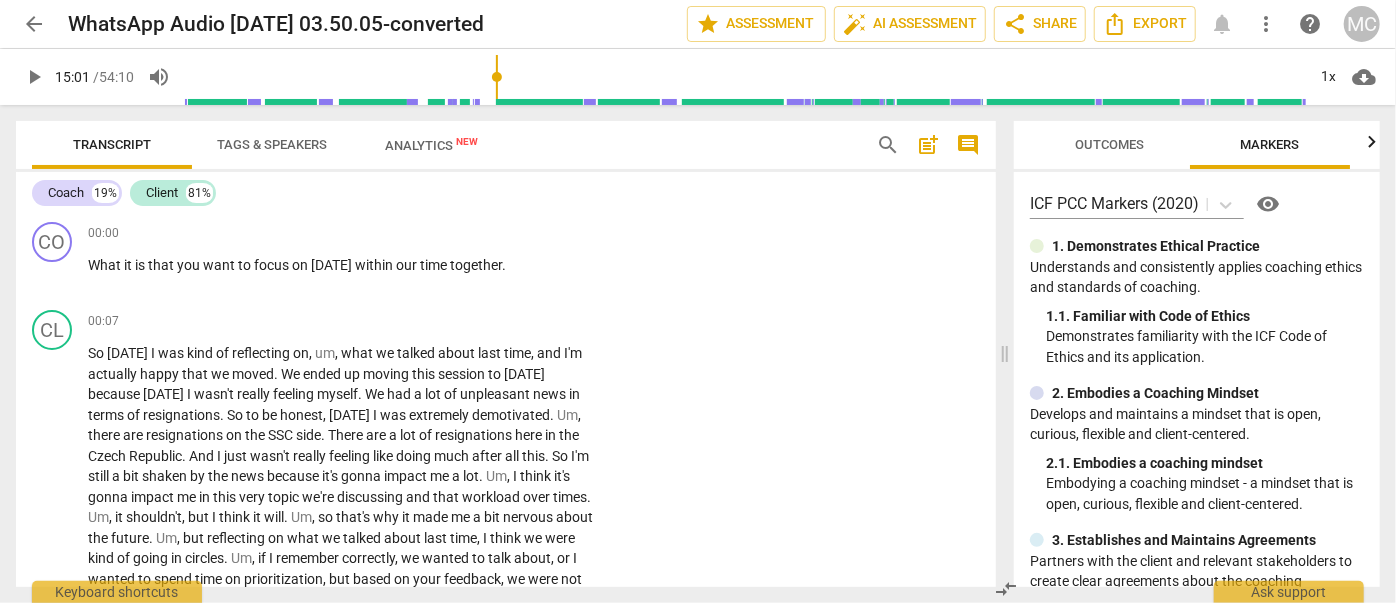 click on "Transcript Tags & Speakers Analytics   New search post_add comment Coach 19% Client 81% CO play_arrow pause 00:00 + Add competency keyboard_arrow_right What   it   is   that   you   want   to   focus   on   today   within   our   time   together . CL play_arrow pause 00:07 + Add competency keyboard_arrow_right So   yesterday   I   was   kind   of   reflecting   on ,   um ,   what   we   talked   about   last   time ,   and   I'm   actually   happy   that   we   moved .   We   ended   up   moving   this   session   to   today   because   yesterday   I   wasn't   really   feeling   myself .   We   had   a   lot   of   unpleasant   news   in   terms   of   resignations .   So   to   be   honest ,   yesterday   I   was   extremely   demotivated .   Um ,   there   are   resignations   on   the   SSC   side .   There   are   a   lot   of   resignations   here   in   the   Czech   Republic .   And   I   just   wasn't   really   feeling   like   doing   much   after   all   this .   So   I'm   still   a   bit     by" at bounding box center [502, 354] 